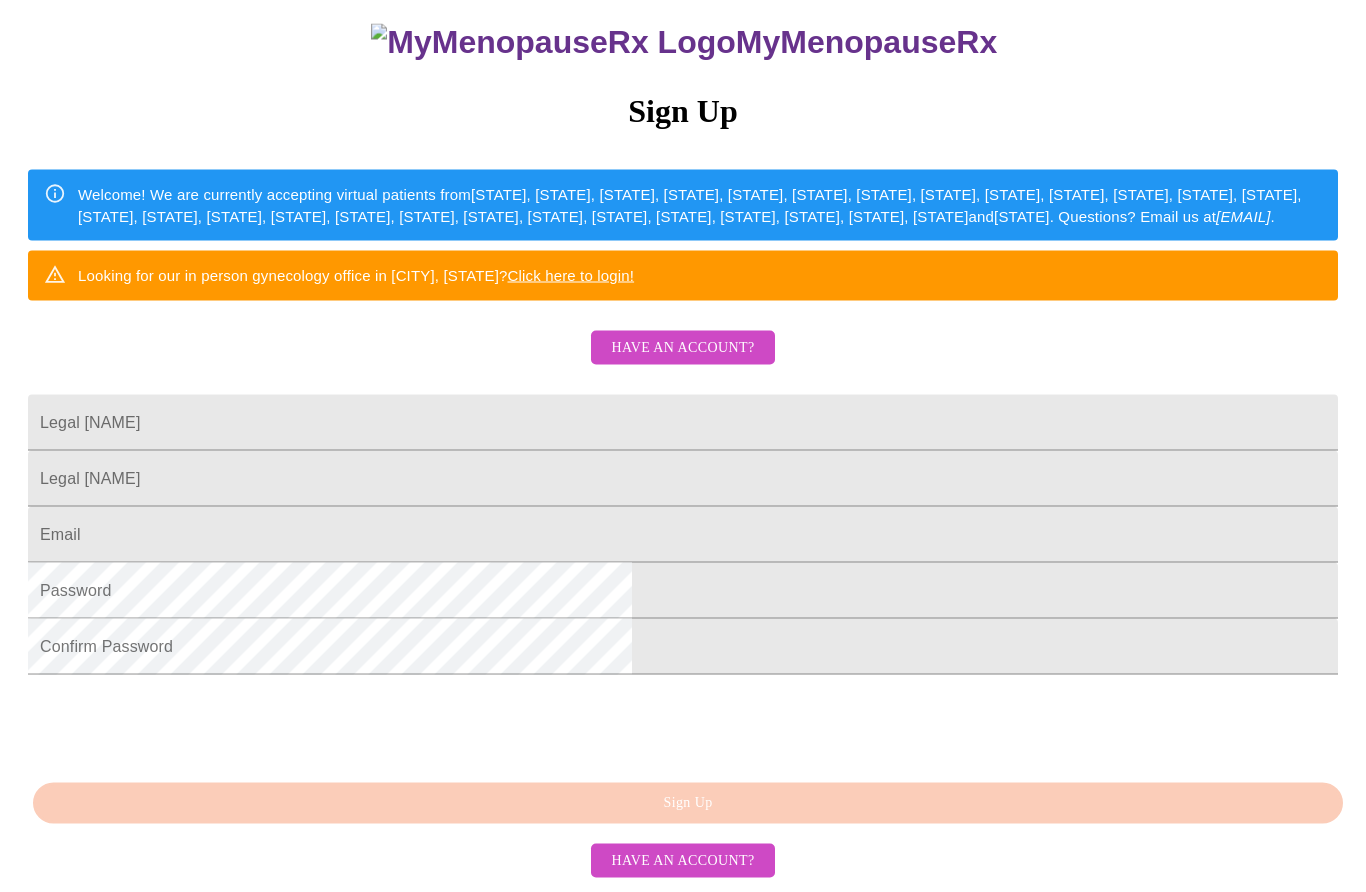 scroll, scrollTop: 277, scrollLeft: 0, axis: vertical 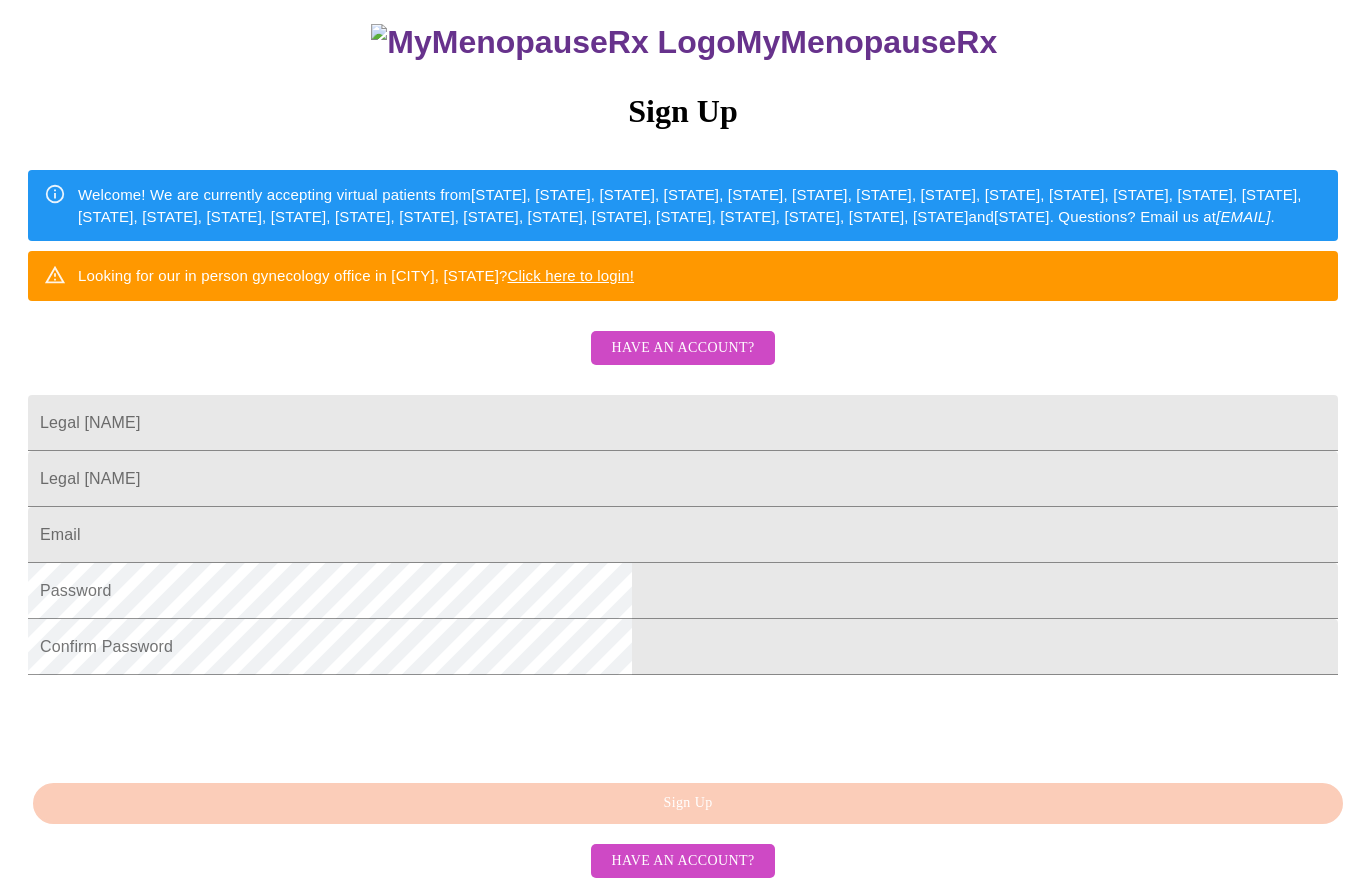 click on "Legal [NAME]" at bounding box center (683, 423) 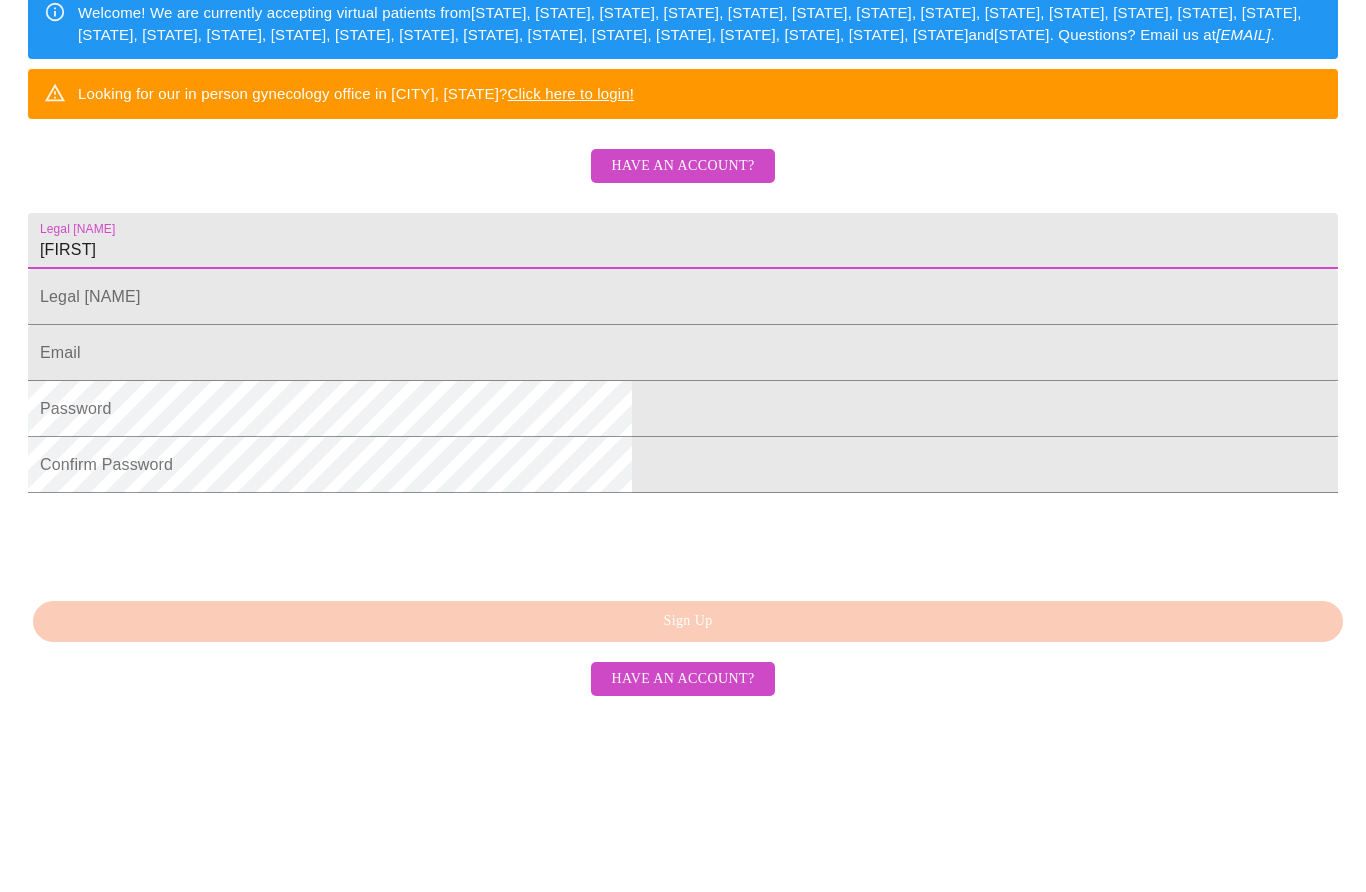 type on "Kristi" 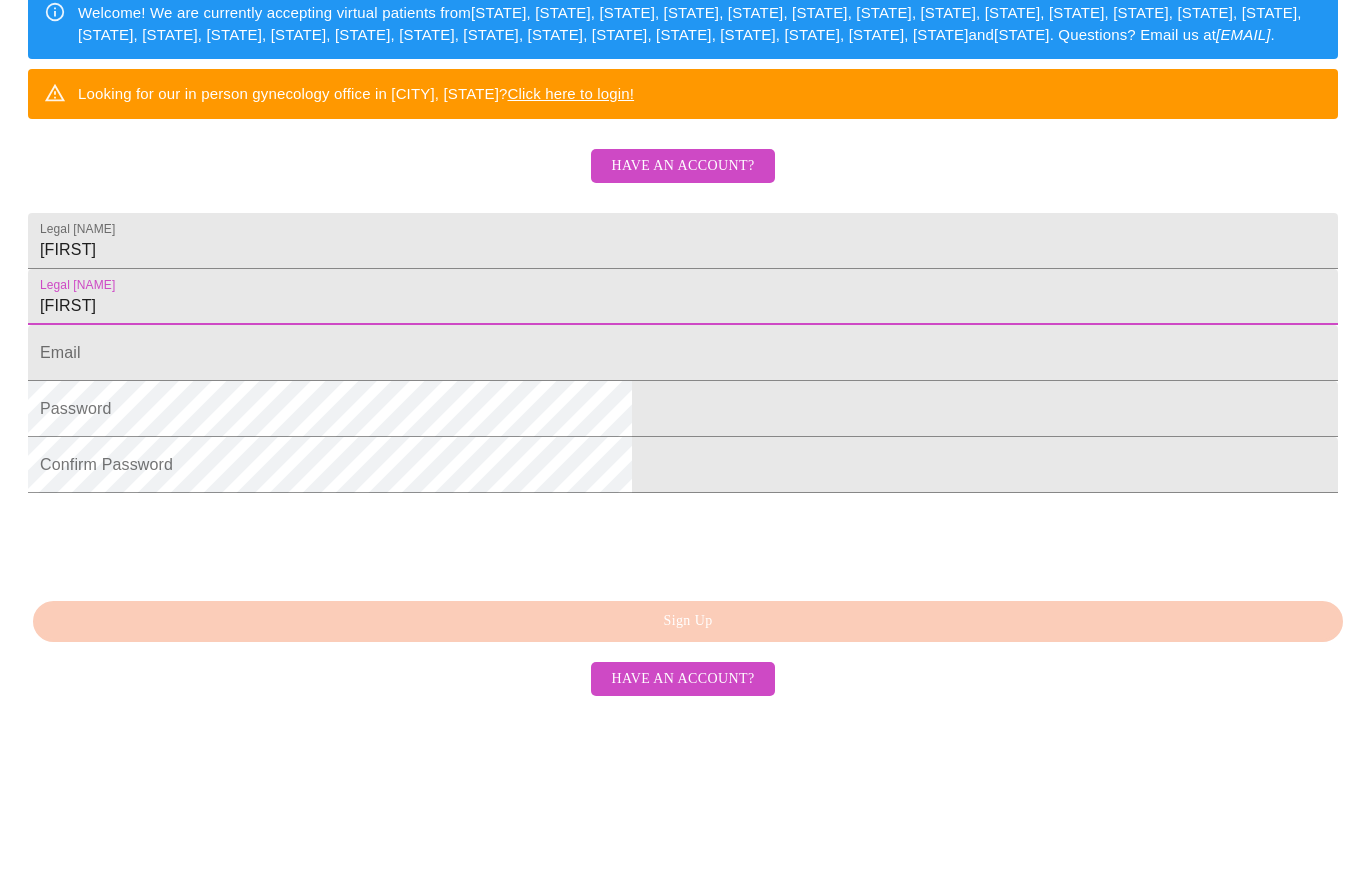 type on "Brock" 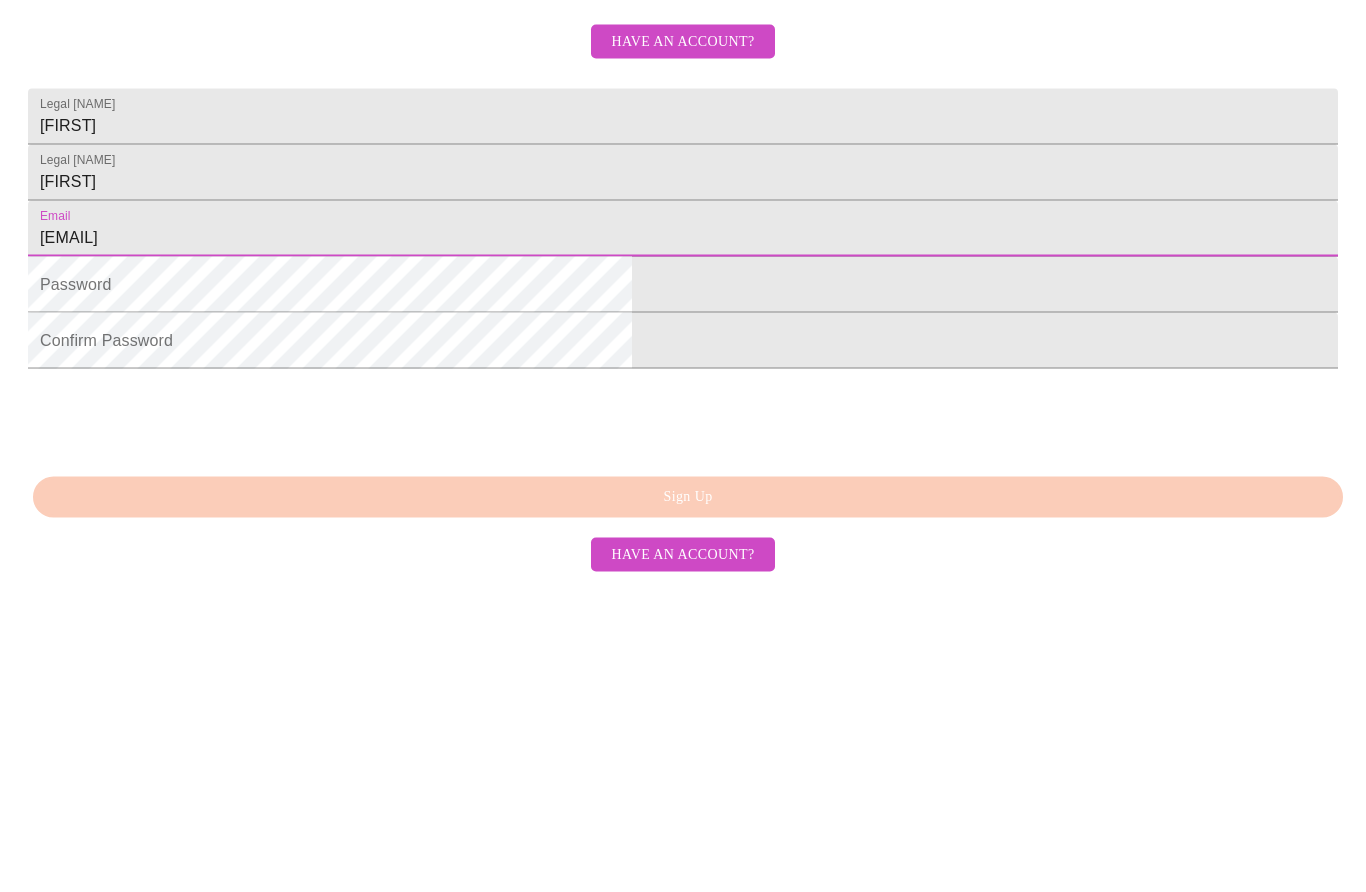 type on "Kristibrockrealty@gmail.com" 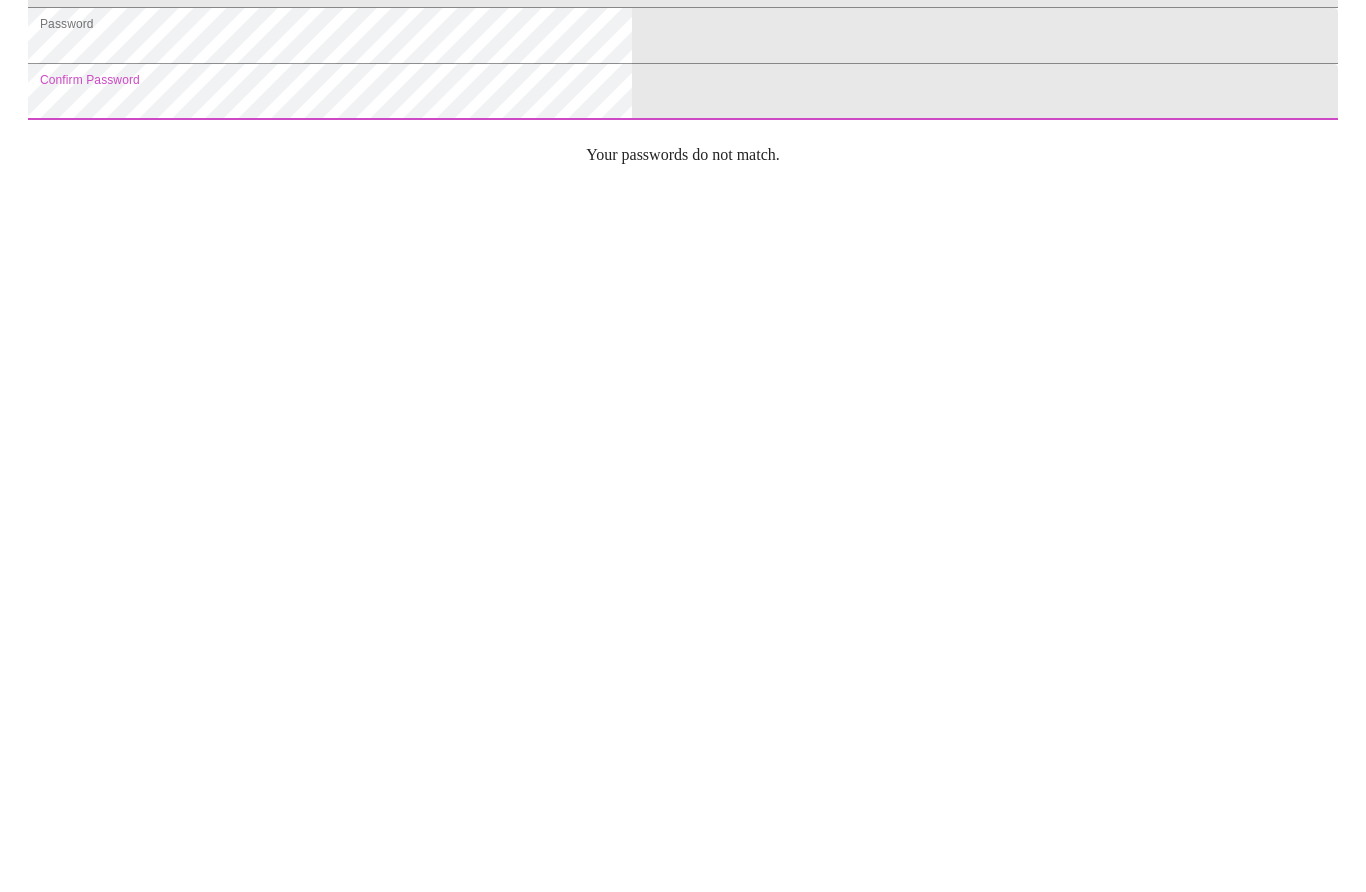 scroll, scrollTop: 0, scrollLeft: 0, axis: both 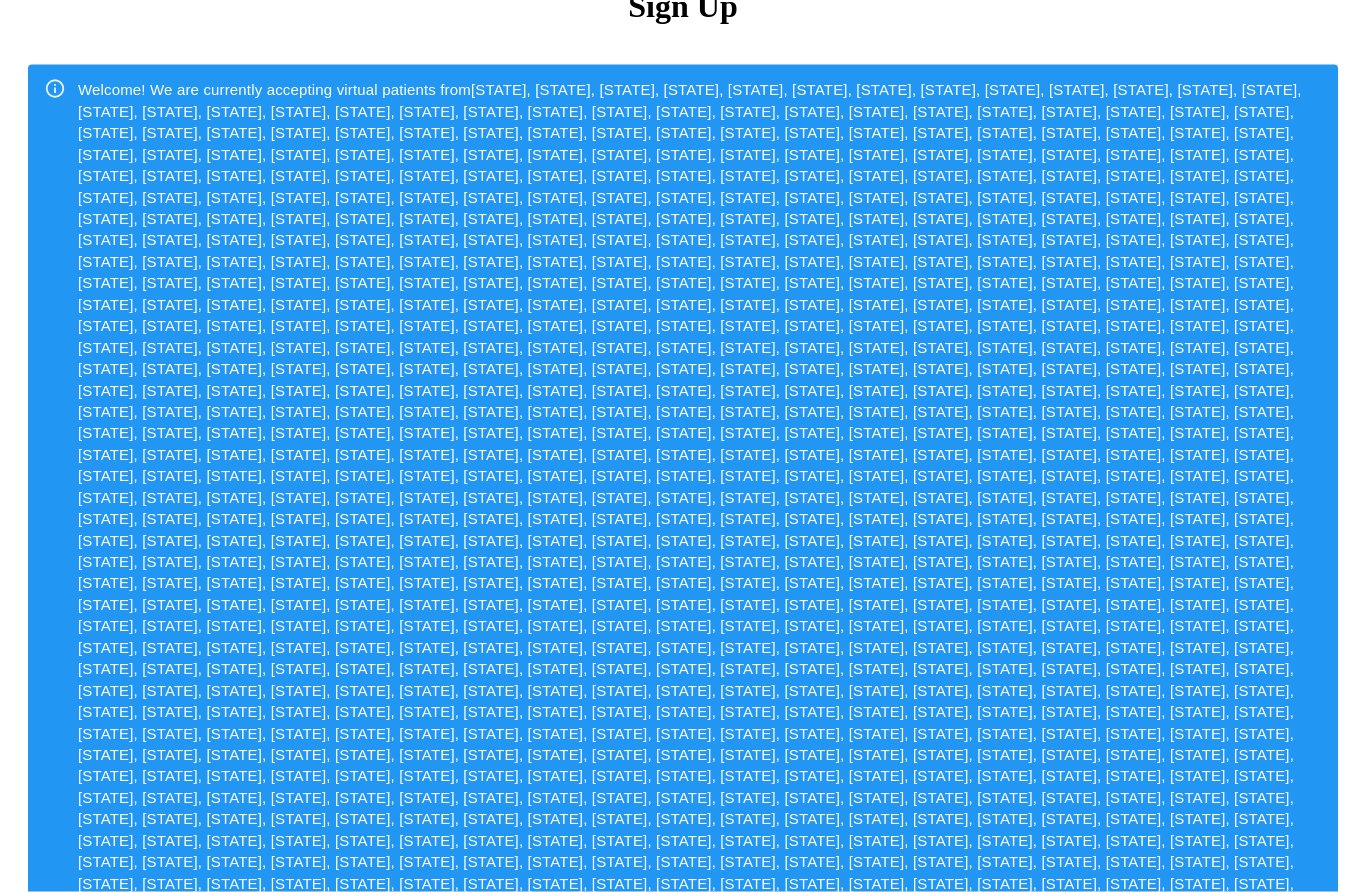 click on "Have an account?" at bounding box center (682, 2921) 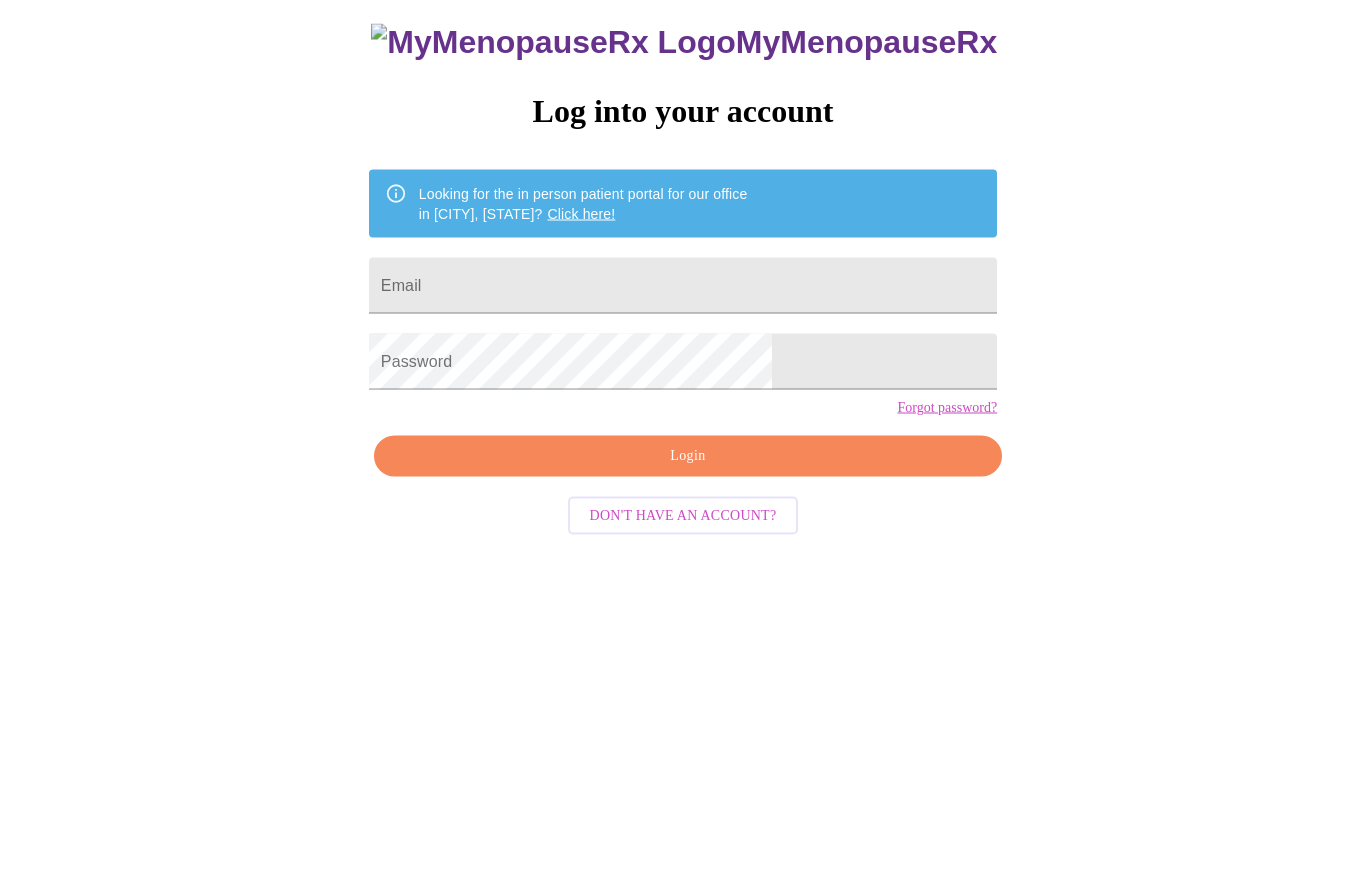 scroll, scrollTop: 20, scrollLeft: 0, axis: vertical 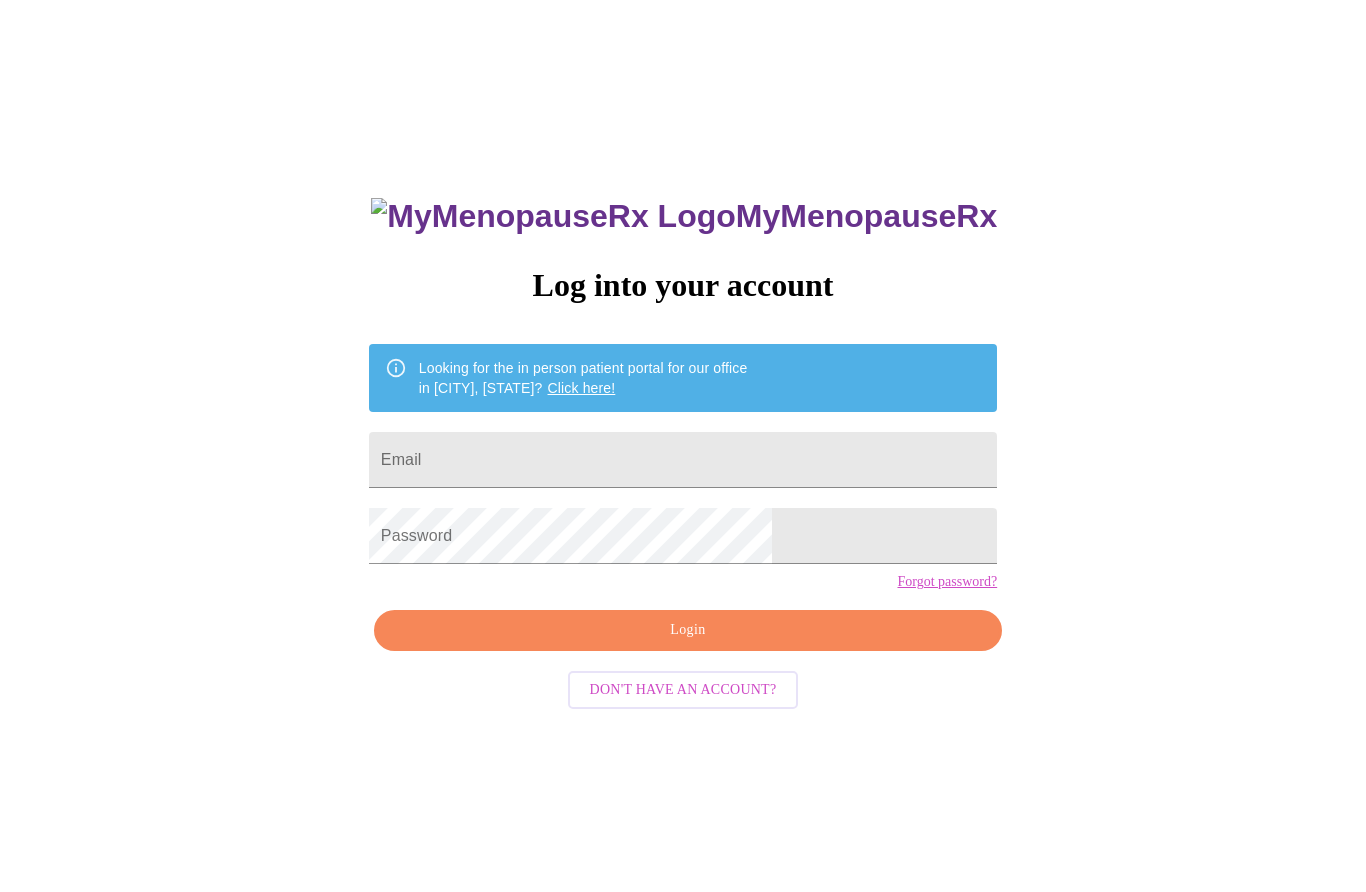 click on "Email" at bounding box center (683, 460) 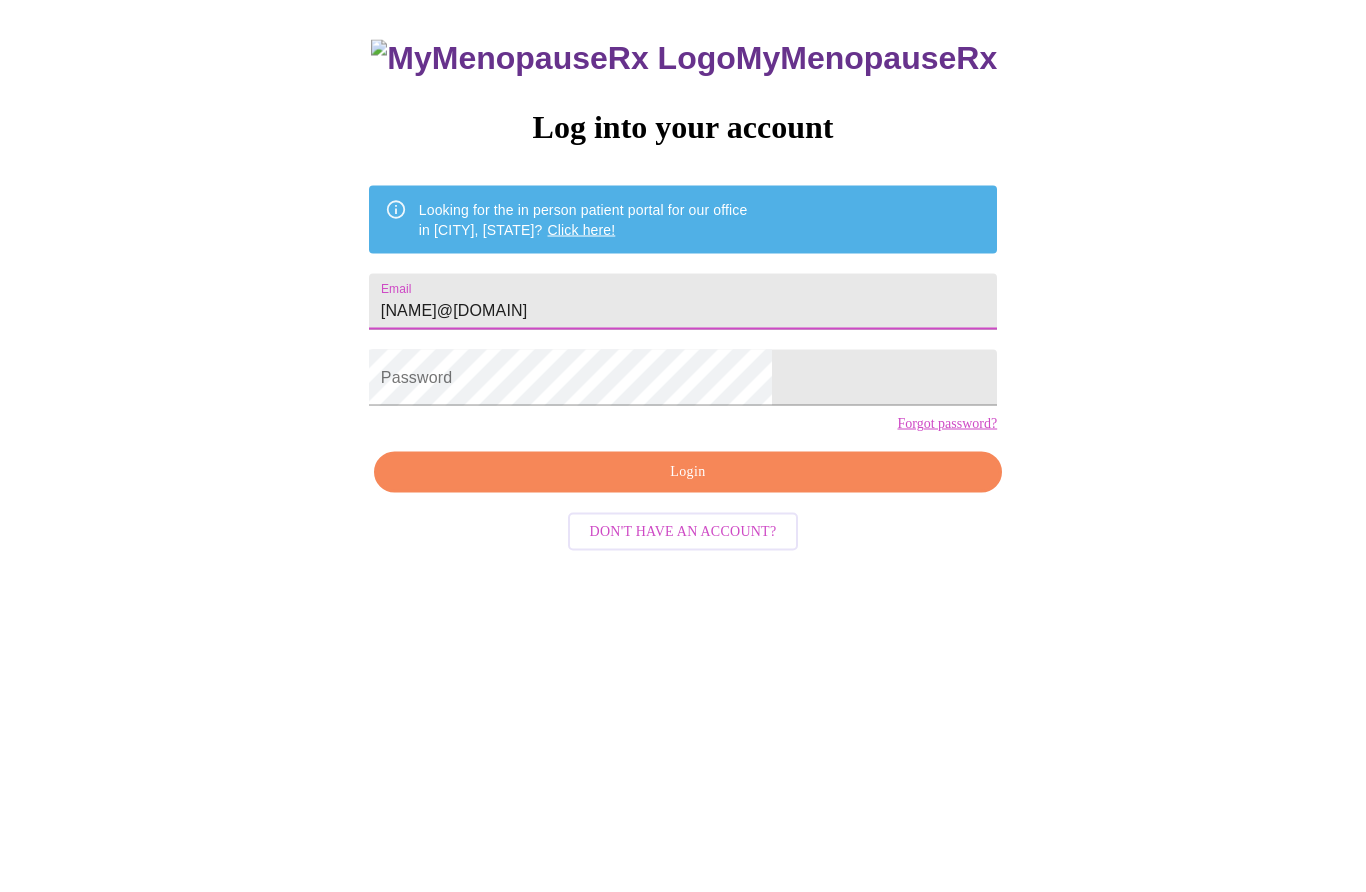 type on "[NAME]@[DOMAIN]" 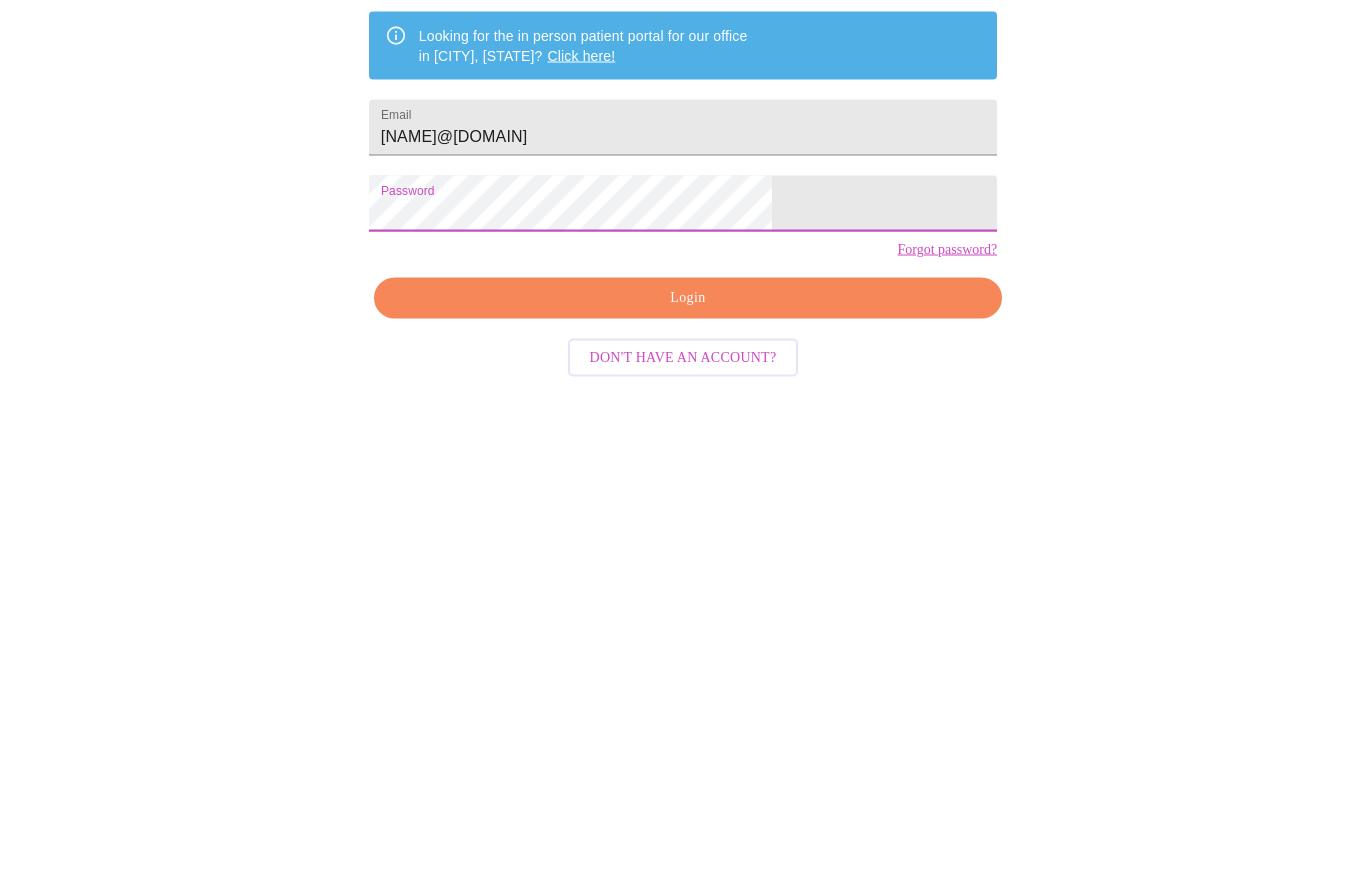 click on "Login" at bounding box center (688, 630) 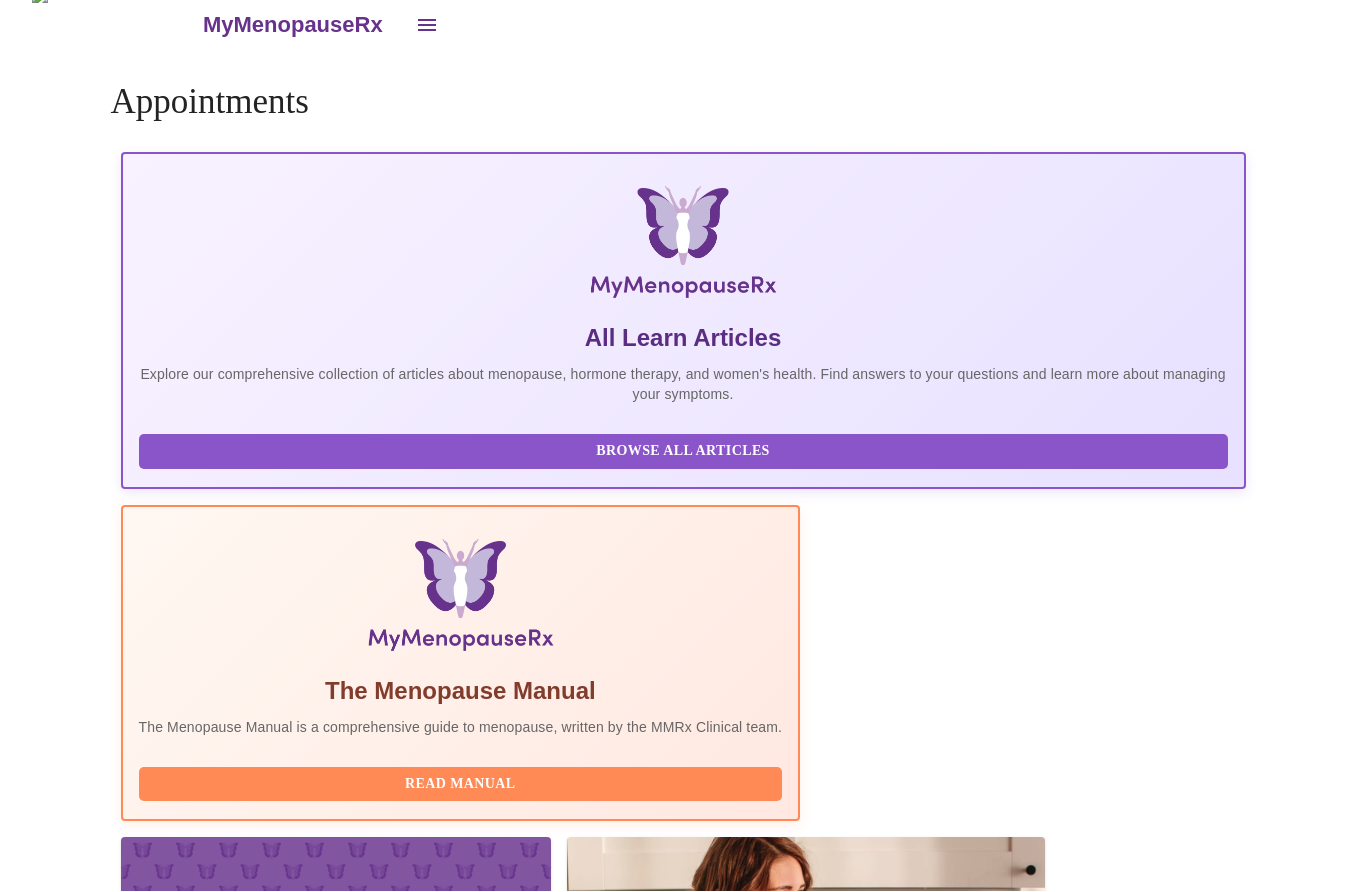 scroll, scrollTop: 0, scrollLeft: 0, axis: both 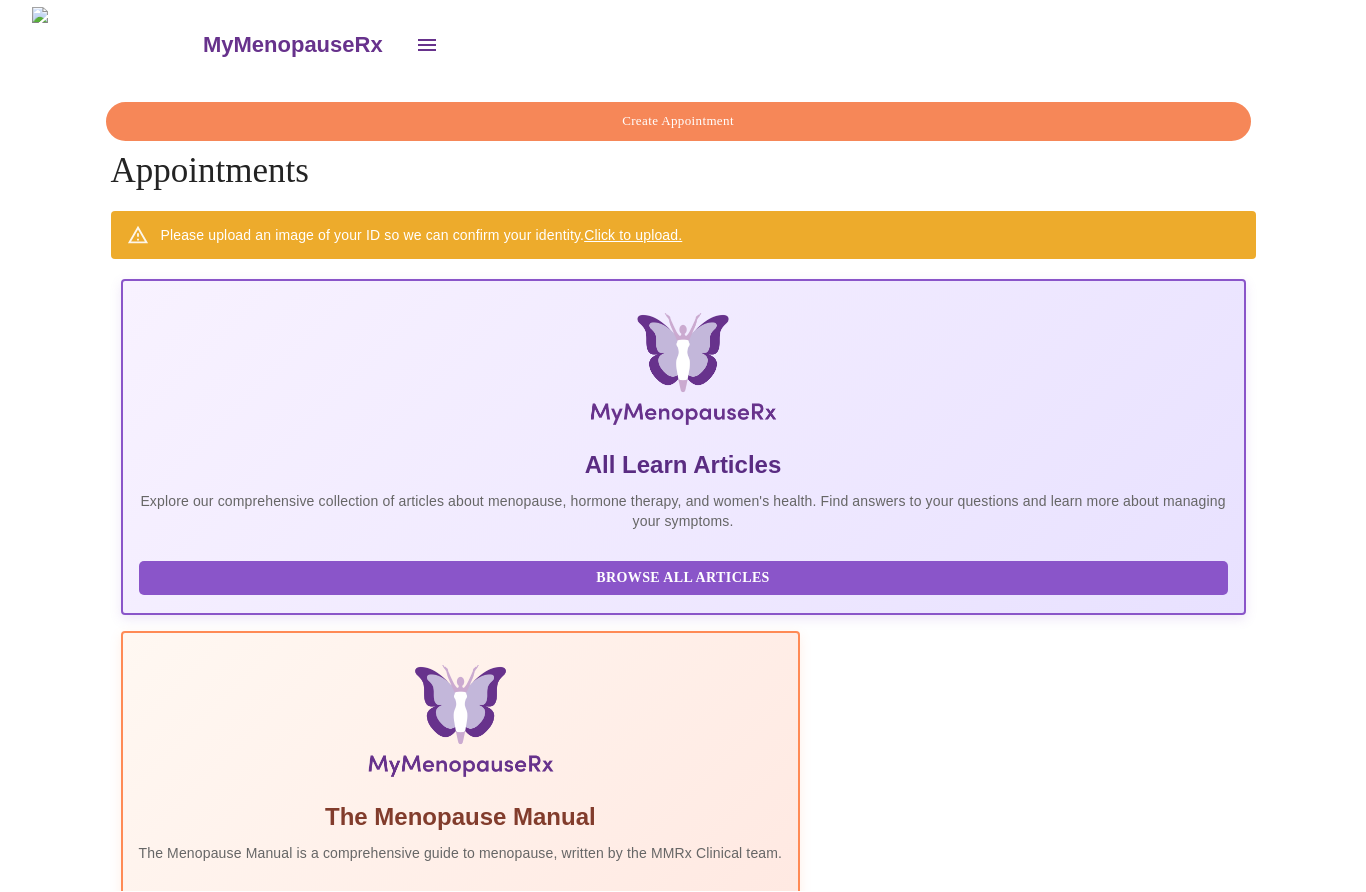 click on "Create Appointment" at bounding box center (683, 2344) 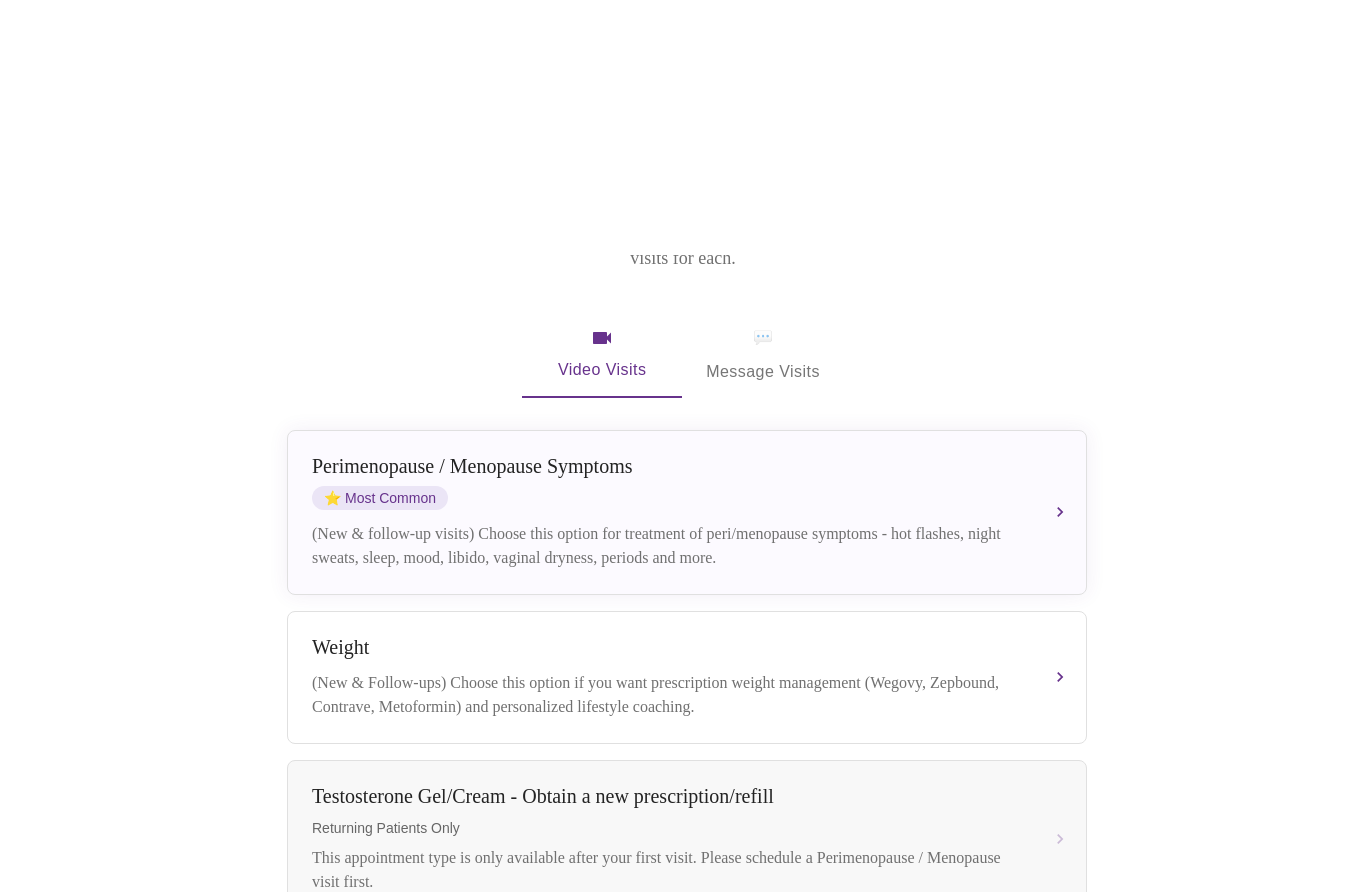 scroll, scrollTop: 0, scrollLeft: 0, axis: both 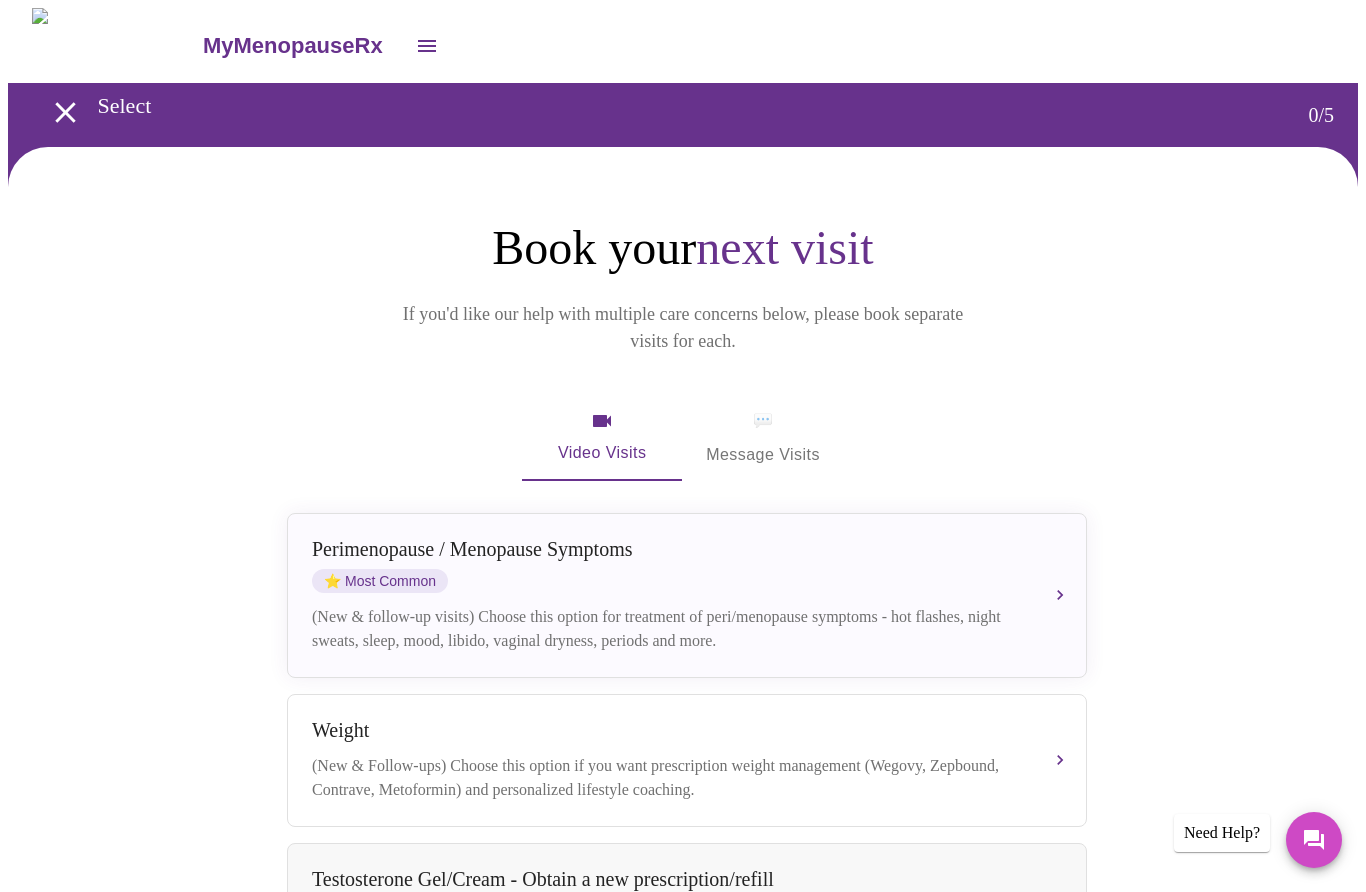 click on "Perimenopause / Menopause Symptoms  ⭐  Most Common (New & follow-up visits) Choose this option for treatment of peri/menopause symptoms - hot flashes, night sweats, sleep, mood, libido, vaginal dryness, periods and more." at bounding box center (687, 595) 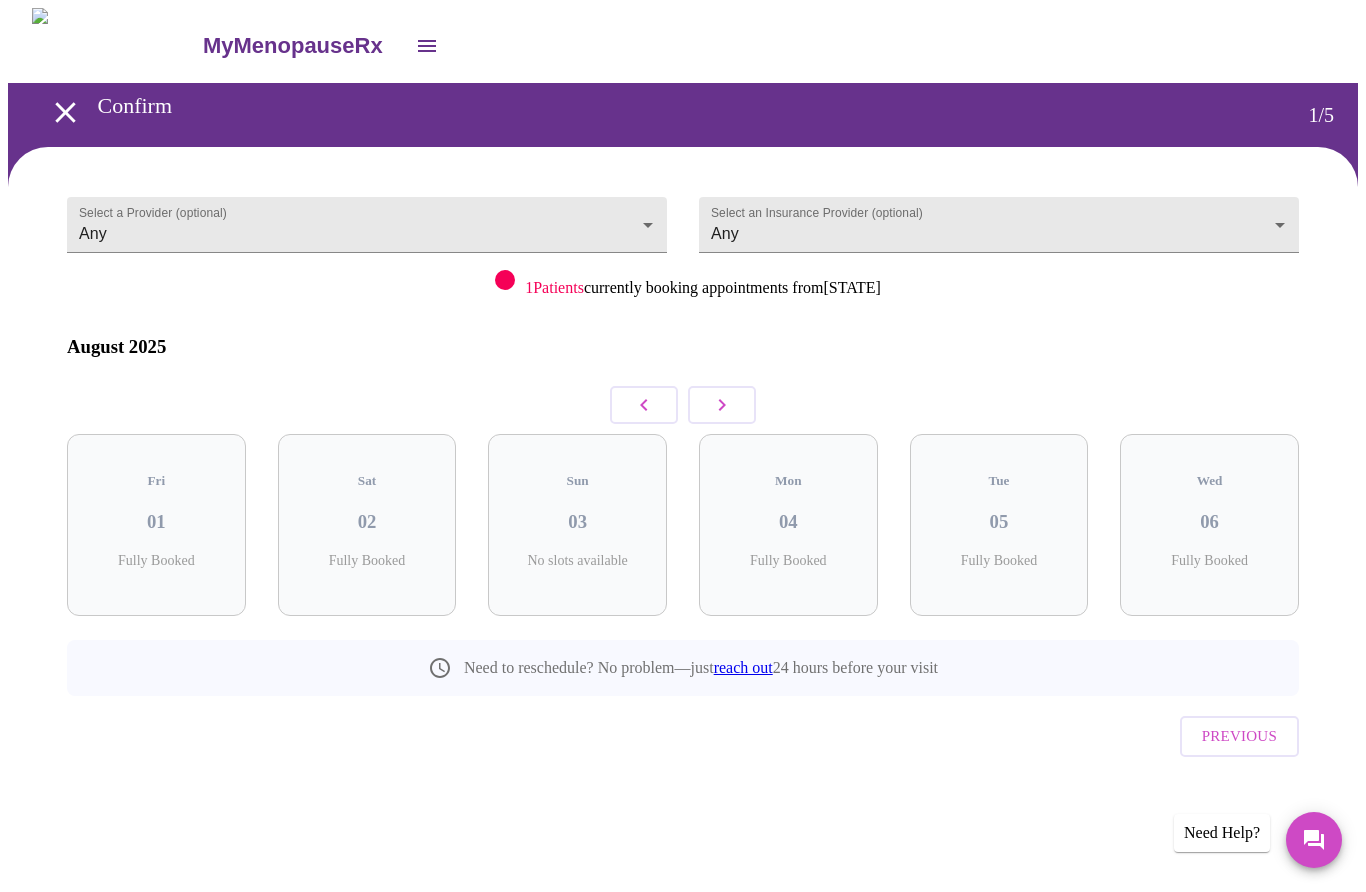 click on "MyMenopauseRx Confirm 1  /  5 Select a Provider (optional) Any Any Select an Insurance Provider (optional) Any Any 1  Patients  currently booking appointments from  [STATE] August [YEAR] Fri 01 Fully Booked Sat 02 Fully Booked Sun 03 No slots available Mon 04 Fully Booked Tue 05 Fully Booked Wed 06 Fully Booked Need to reschedule? No problem—just  reach out  24 hours before your visit Previous Need Help?" at bounding box center [683, 432] 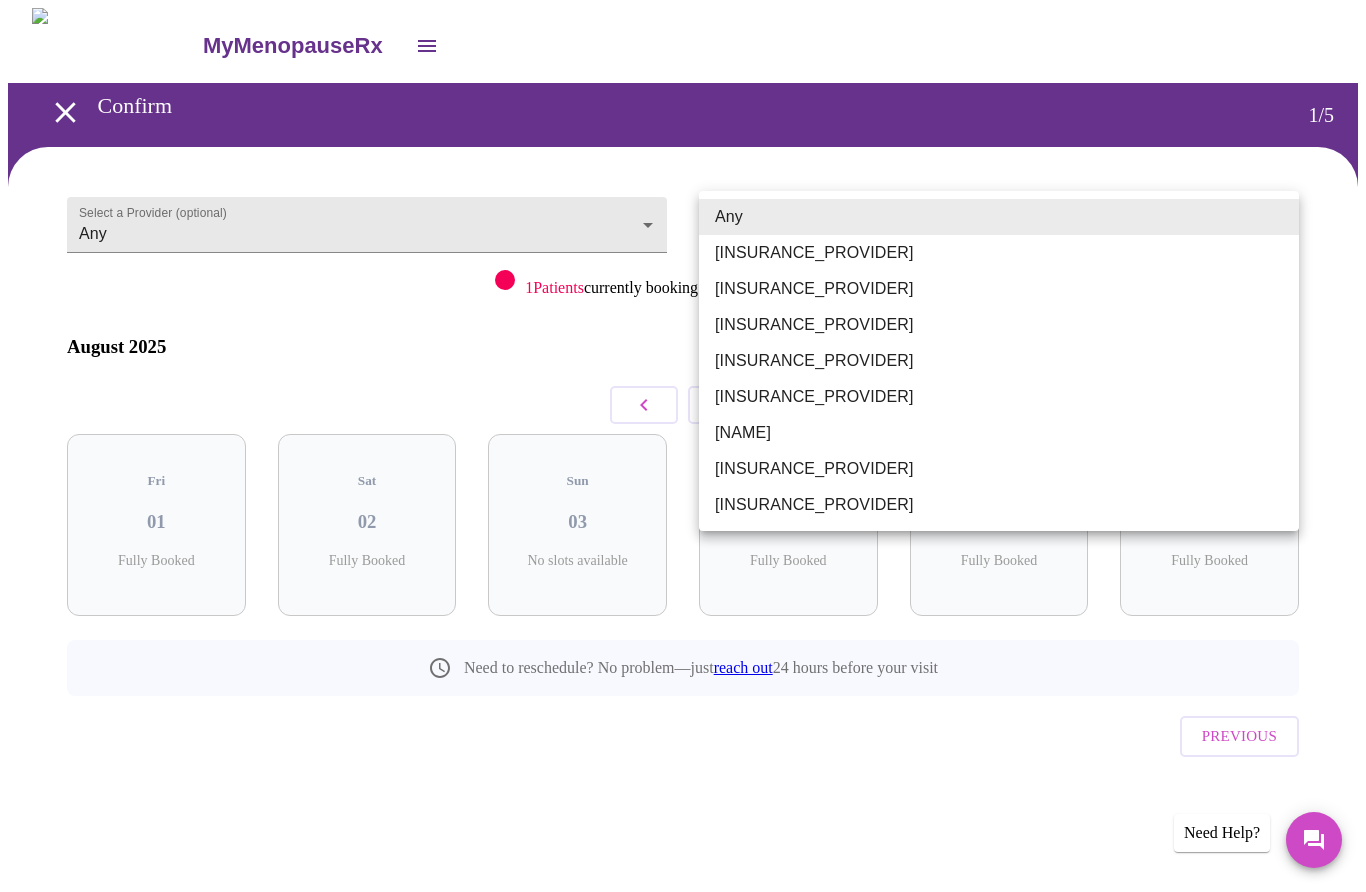 click on "[INSURANCE_PROVIDER]" at bounding box center [999, 325] 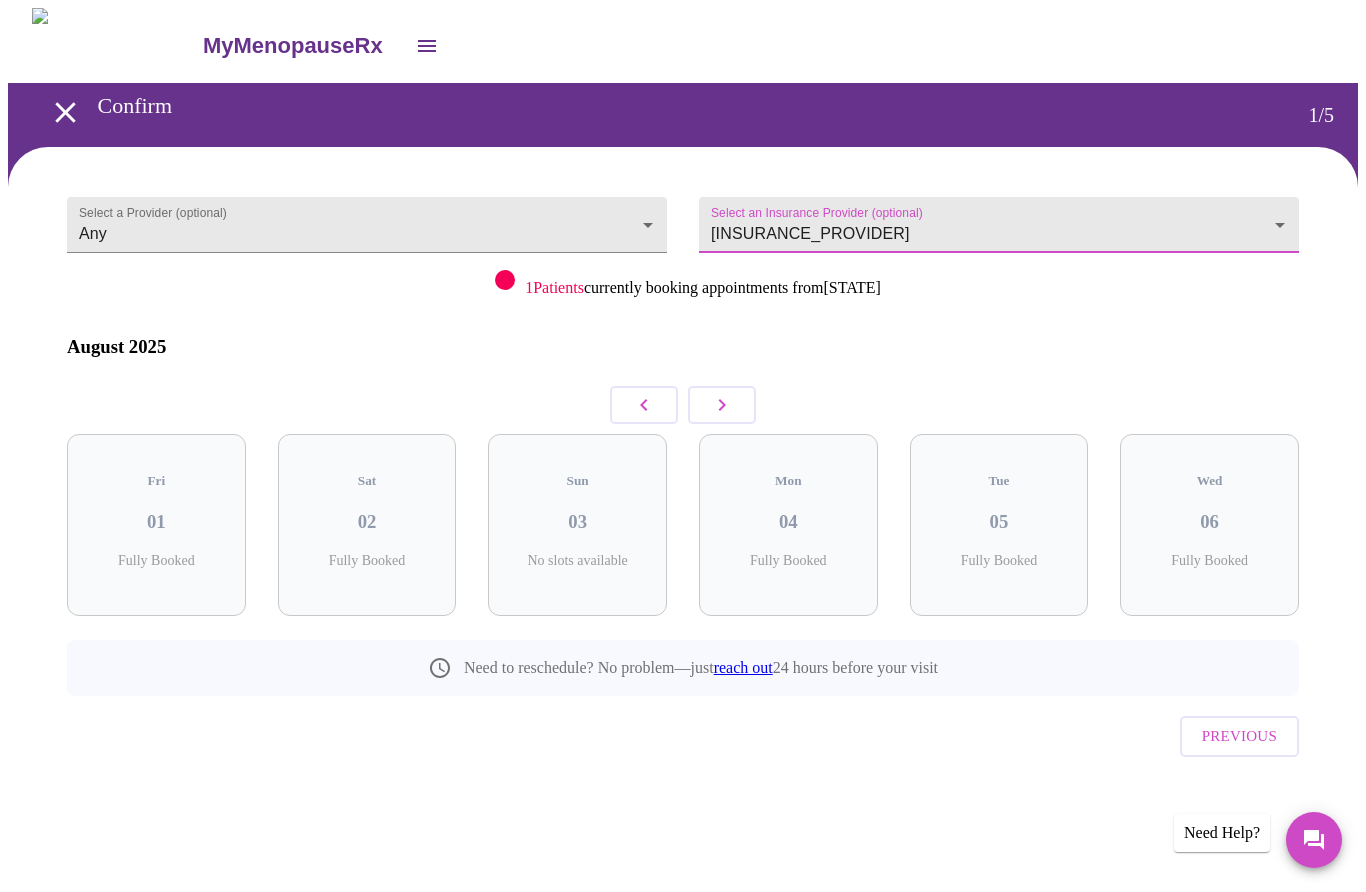 click at bounding box center (722, 405) 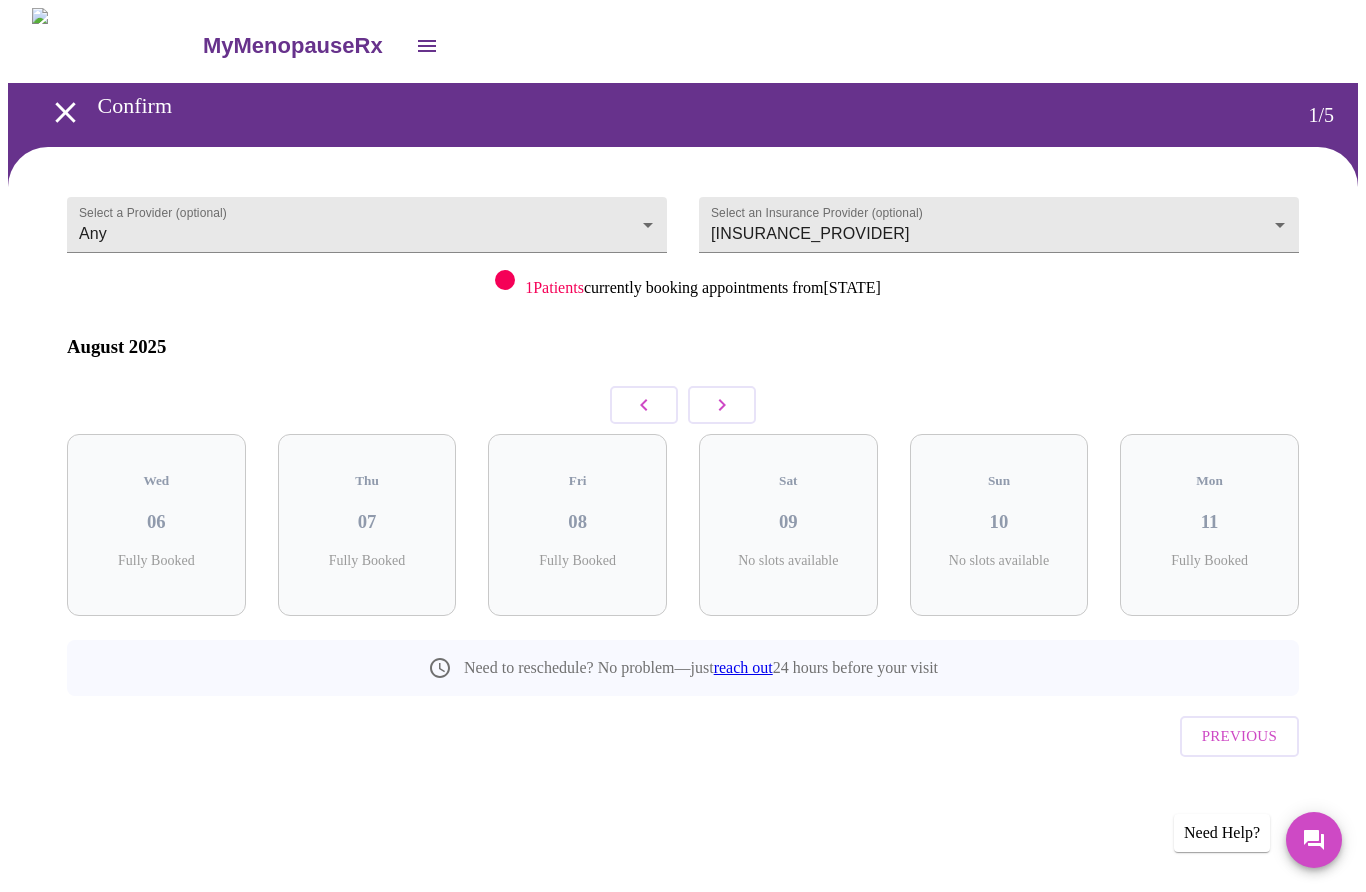 click 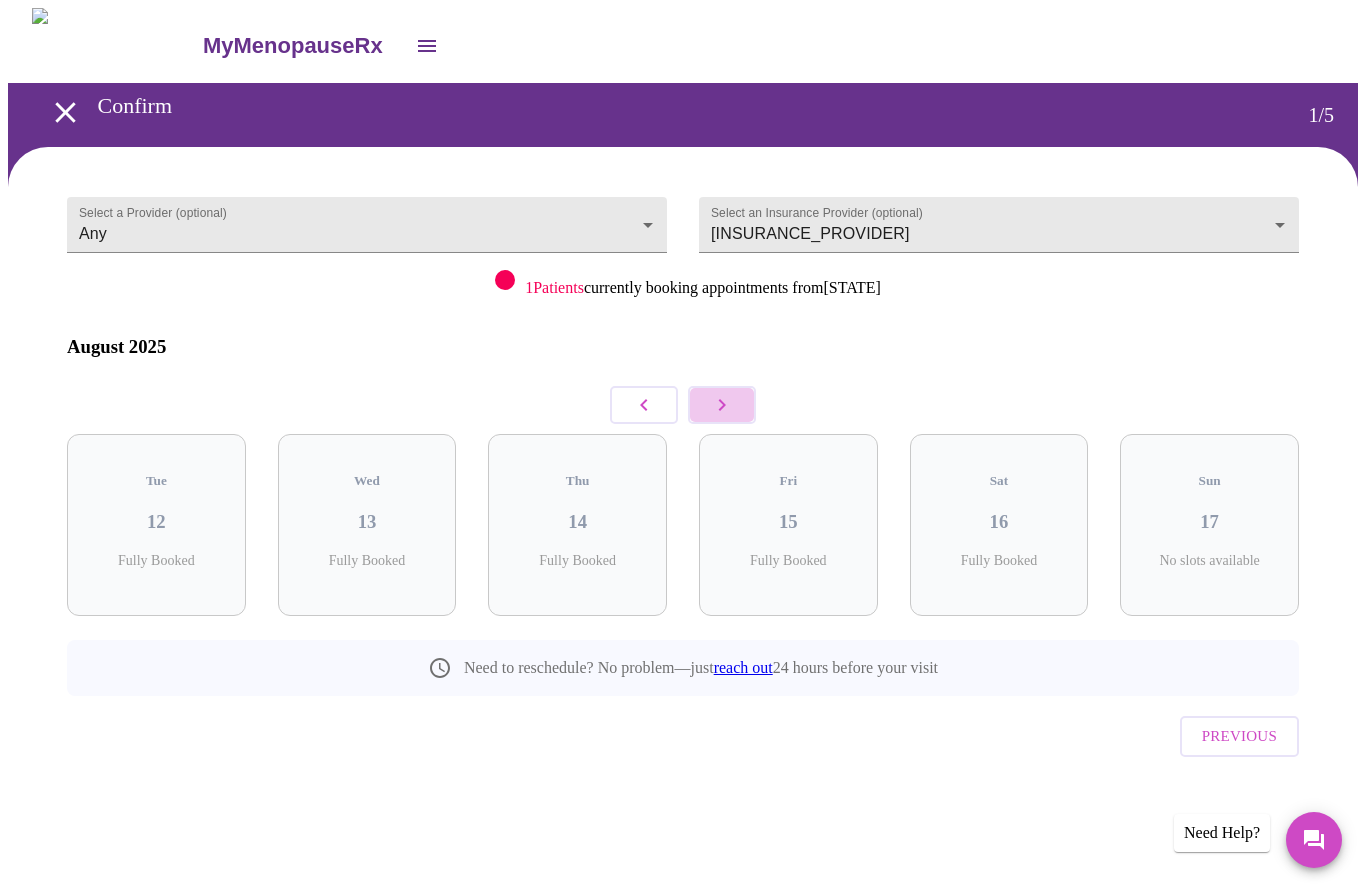 click at bounding box center (722, 405) 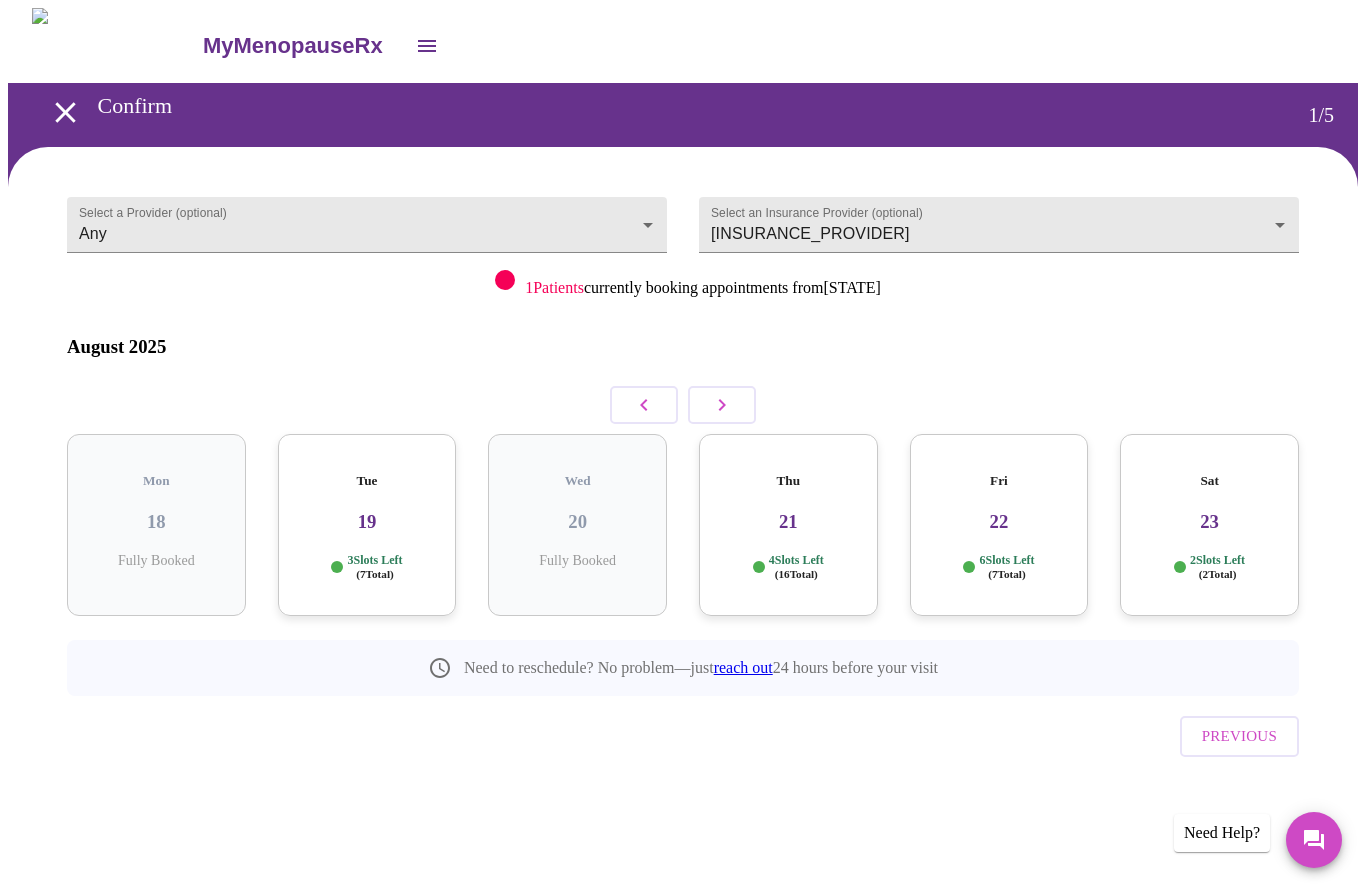 click on "Tue 19 3  Slots Left ( 7  Total)" at bounding box center [367, 525] 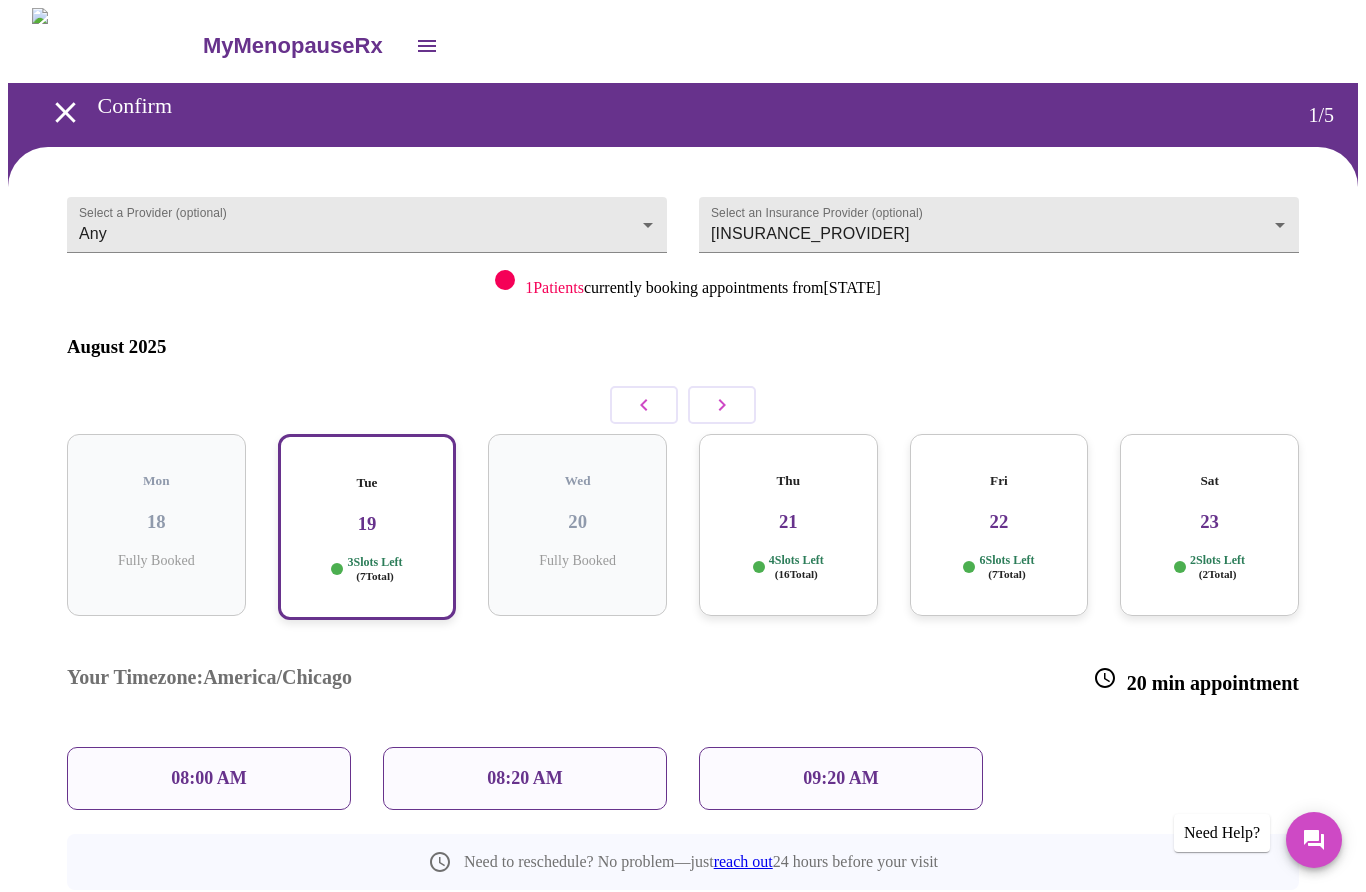 click on "09:20 AM" at bounding box center [841, 778] 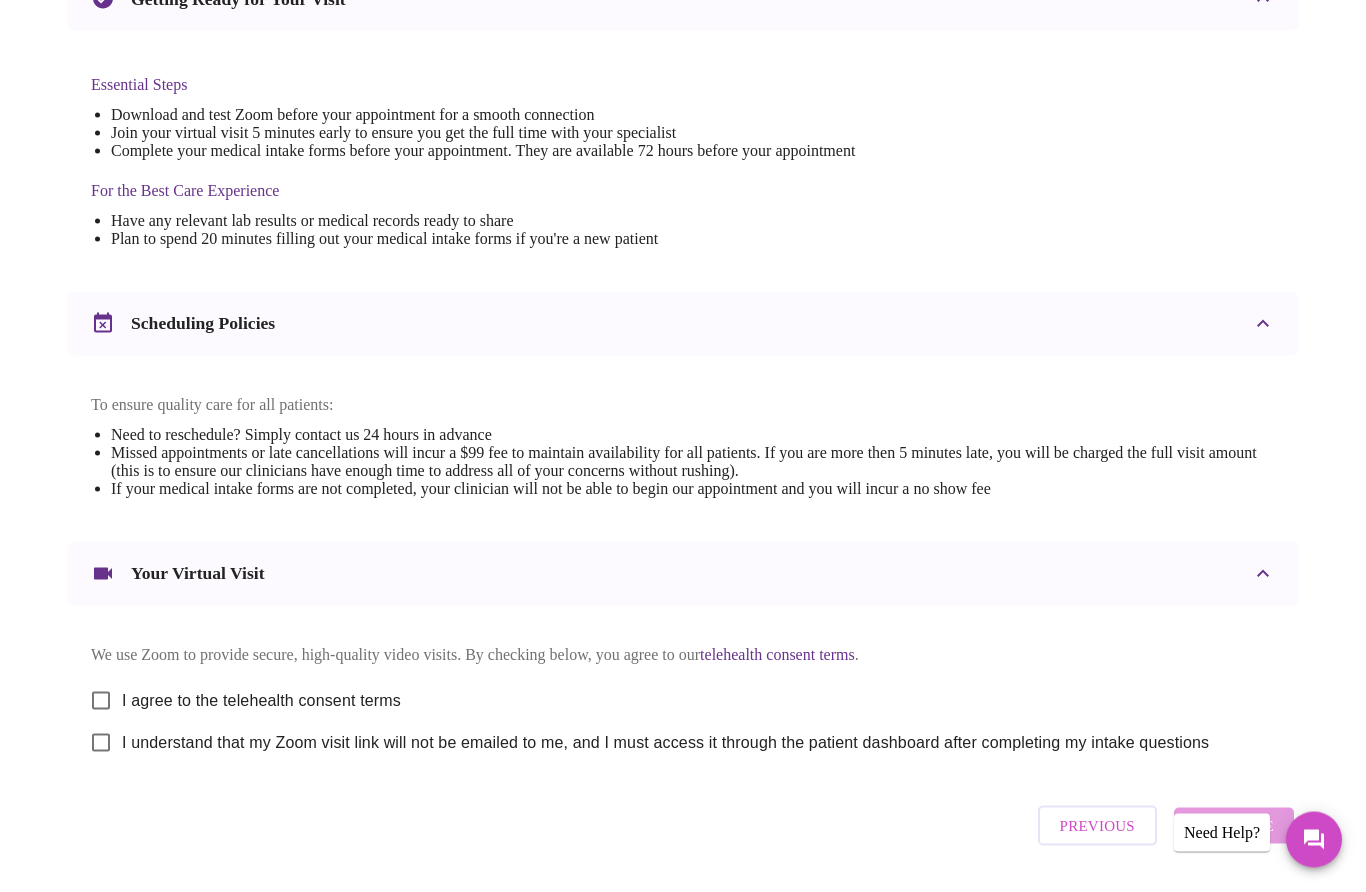 scroll, scrollTop: 465, scrollLeft: 0, axis: vertical 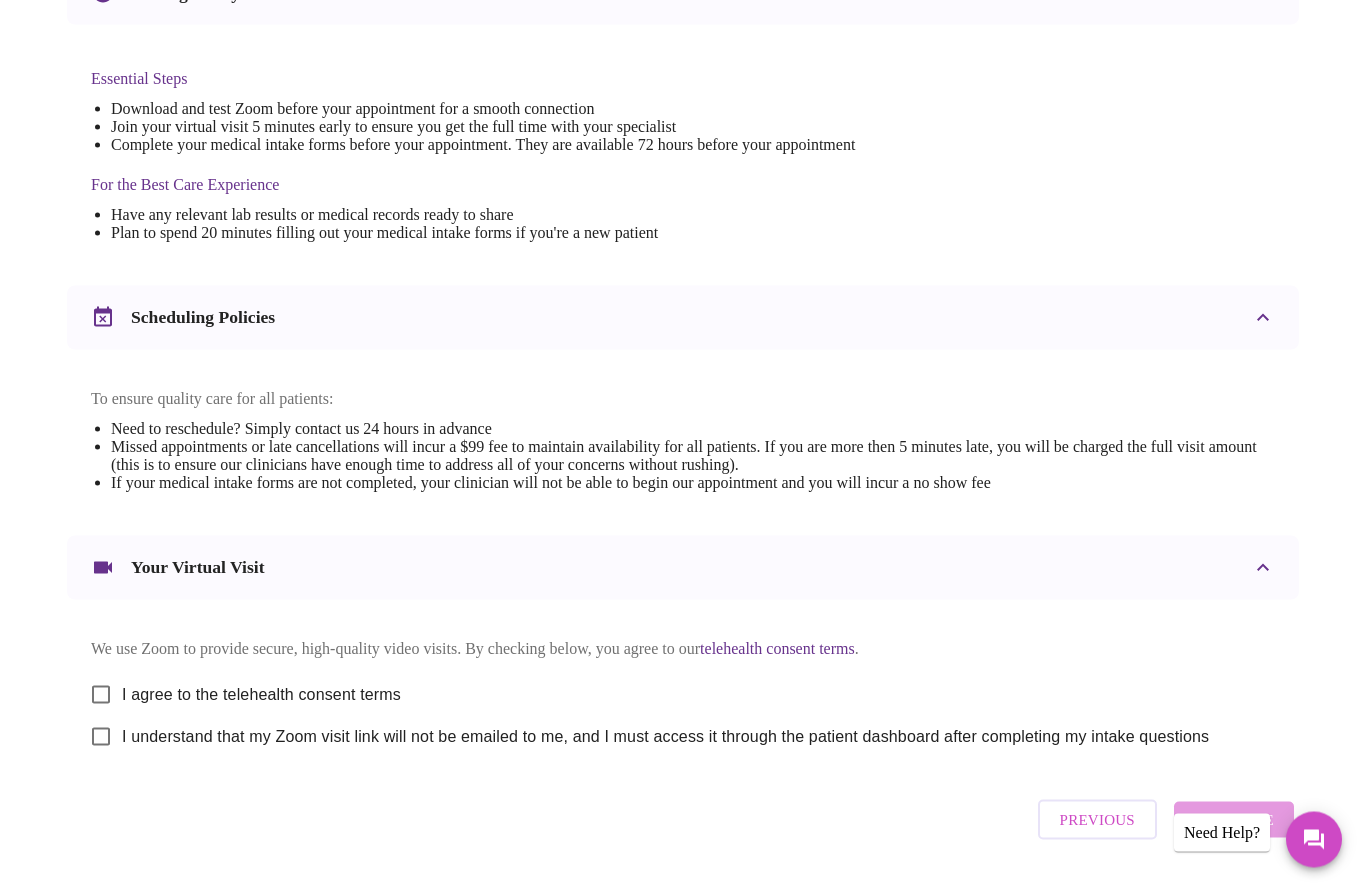 click on "I agree to the telehealth consent terms" at bounding box center [101, 695] 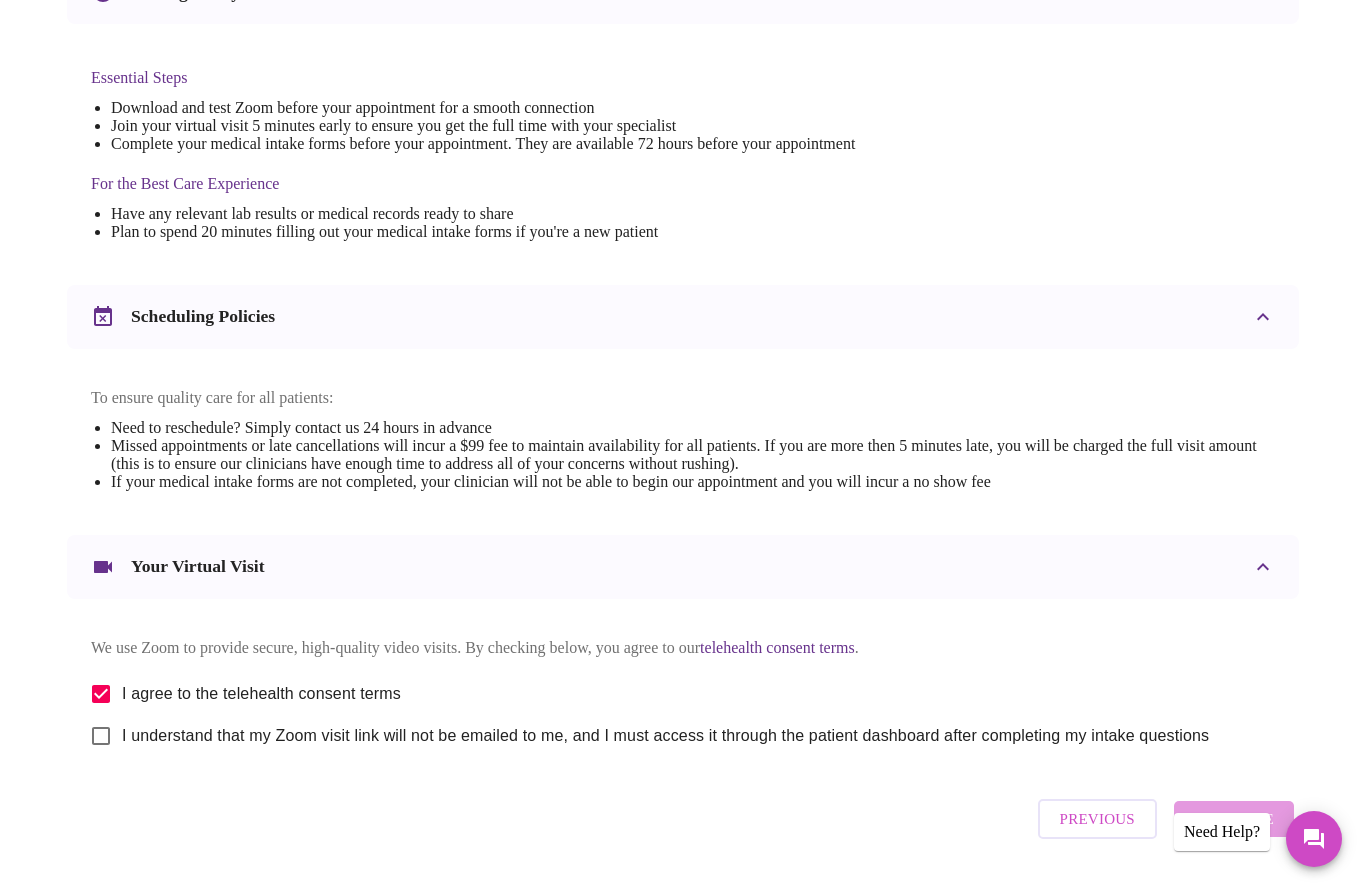 click on "I understand that my Zoom visit link will not be emailed to me, and I must access it through the patient dashboard after completing my intake questions" at bounding box center (101, 737) 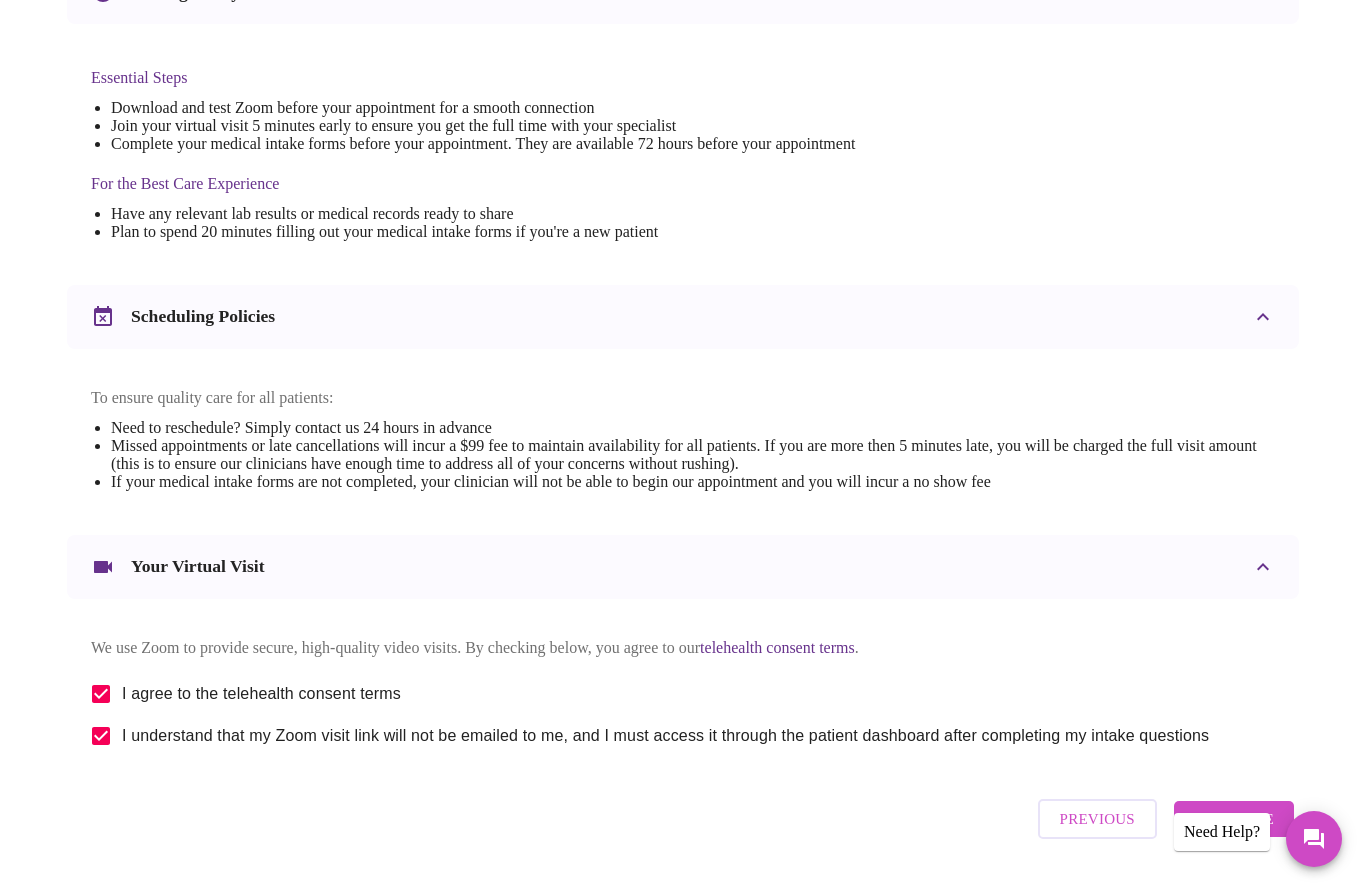 click on "Continue" at bounding box center (1234, 820) 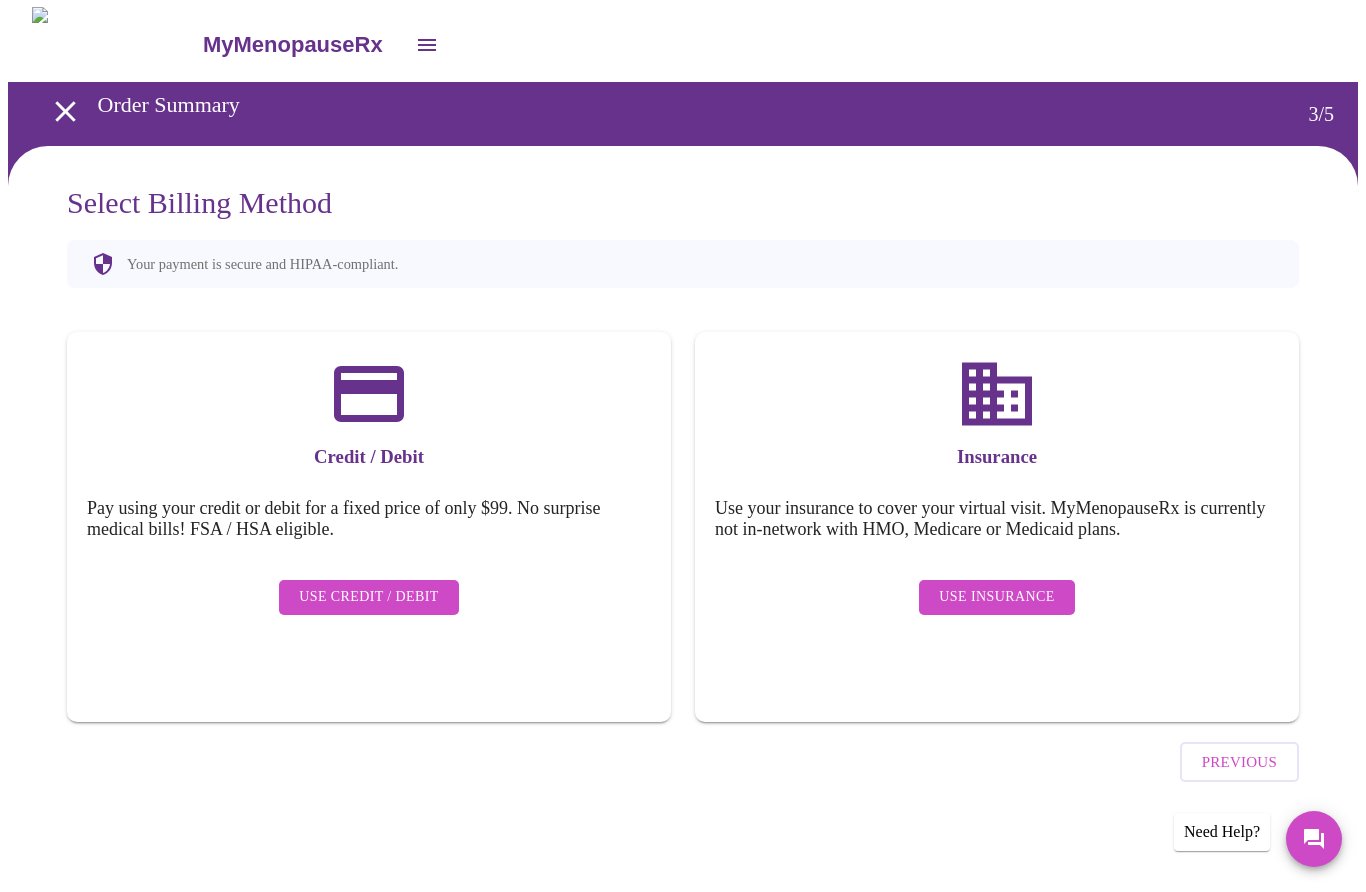 scroll, scrollTop: 0, scrollLeft: 0, axis: both 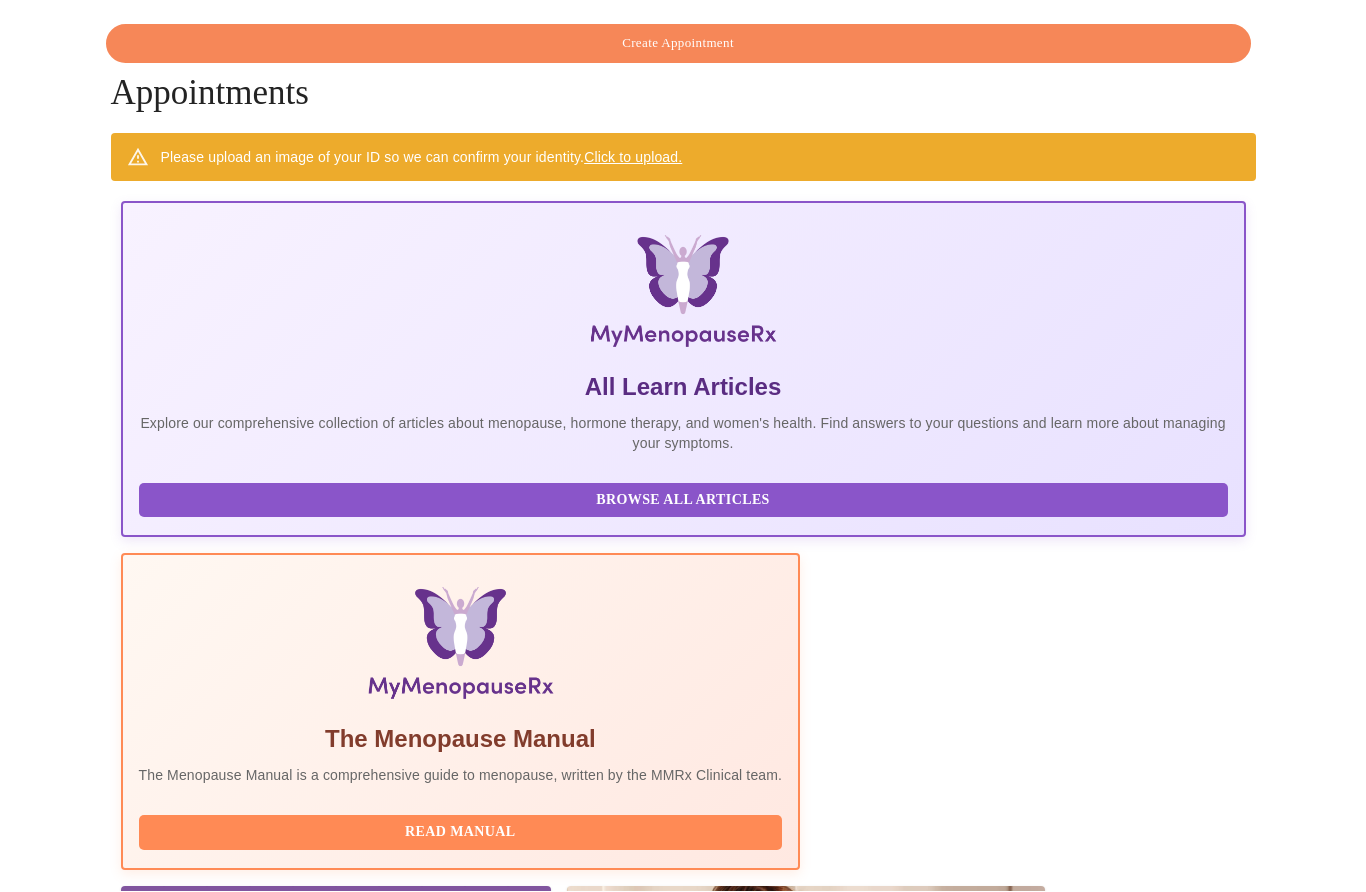 click on "Create Appointment" at bounding box center (683, 2266) 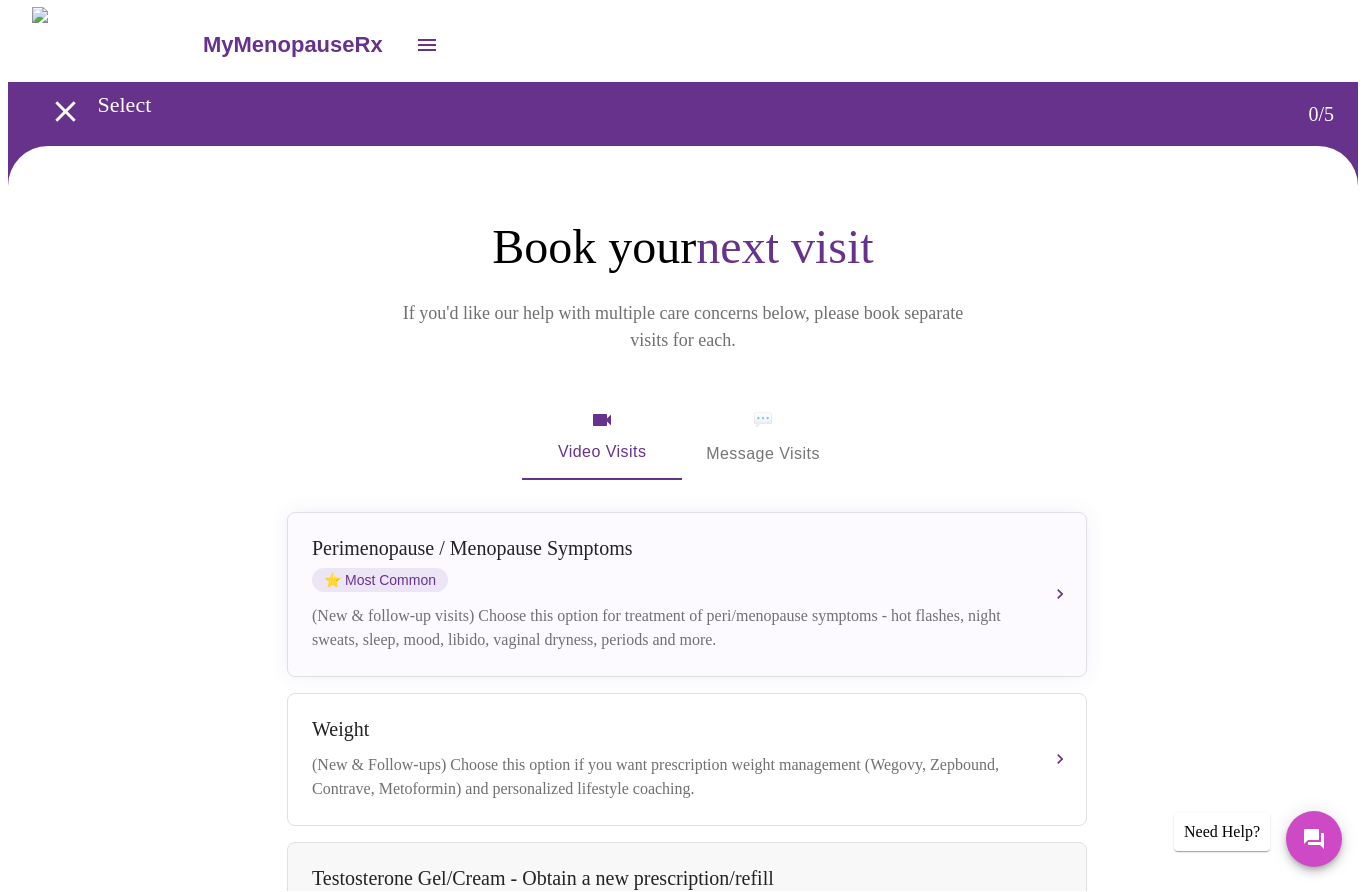 scroll, scrollTop: 1, scrollLeft: 0, axis: vertical 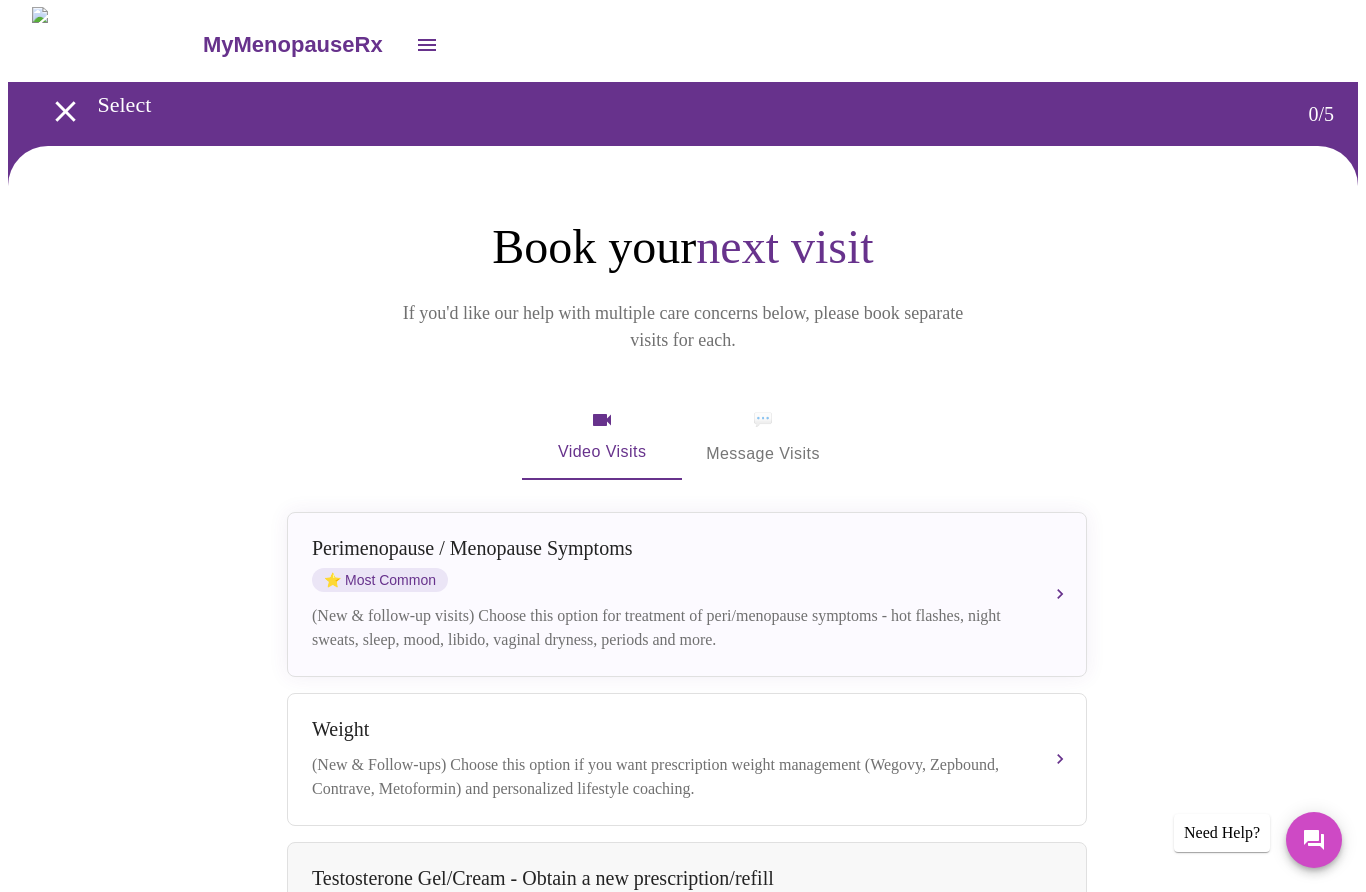 click on "Perimenopause / Menopause Symptoms  ⭐  Most Common (New & follow-up visits) Choose this option for treatment of peri/menopause symptoms - hot flashes, night sweats, sleep, mood, libido, vaginal dryness, periods and more." at bounding box center [687, 594] 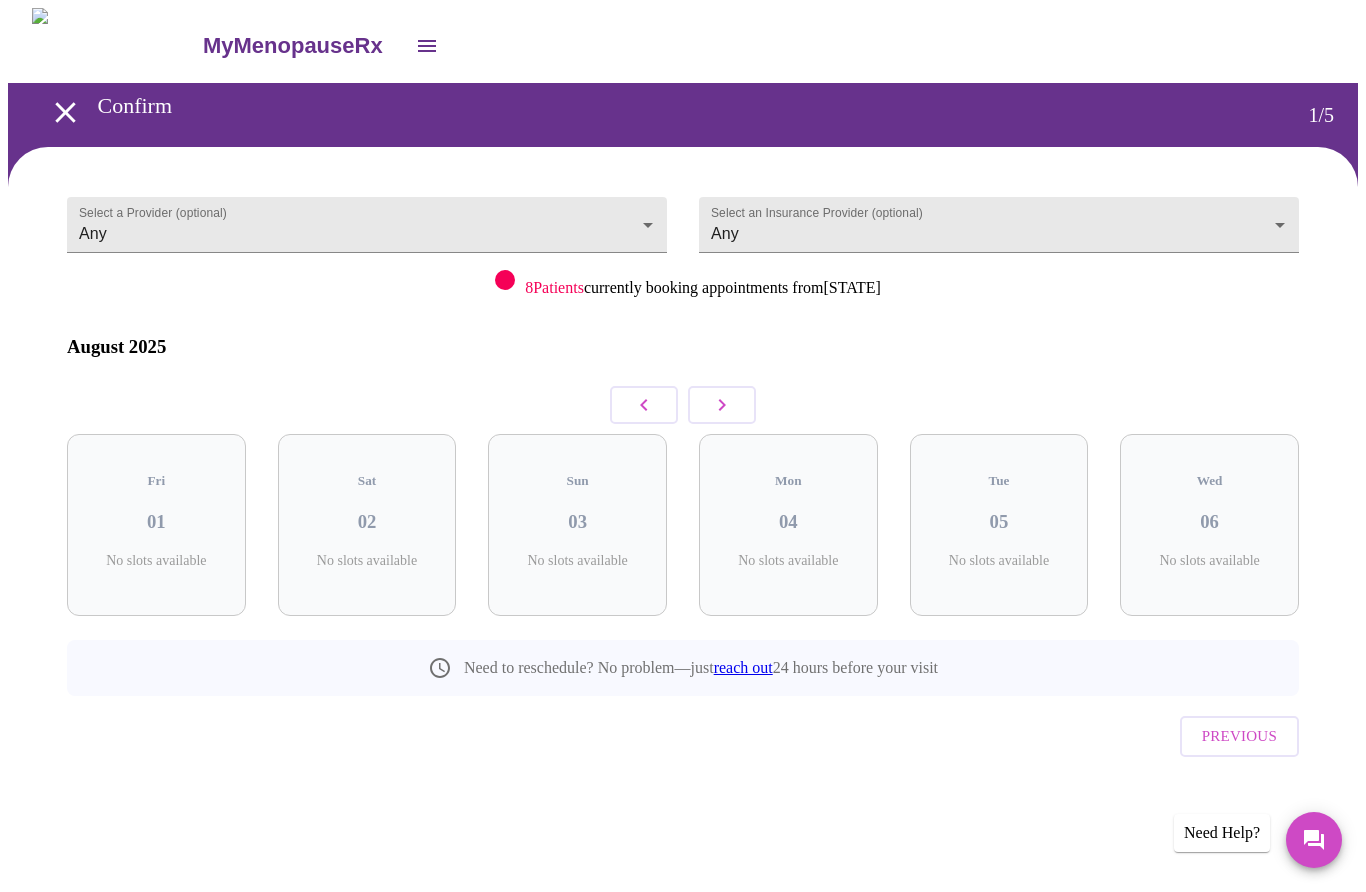 scroll, scrollTop: 0, scrollLeft: 0, axis: both 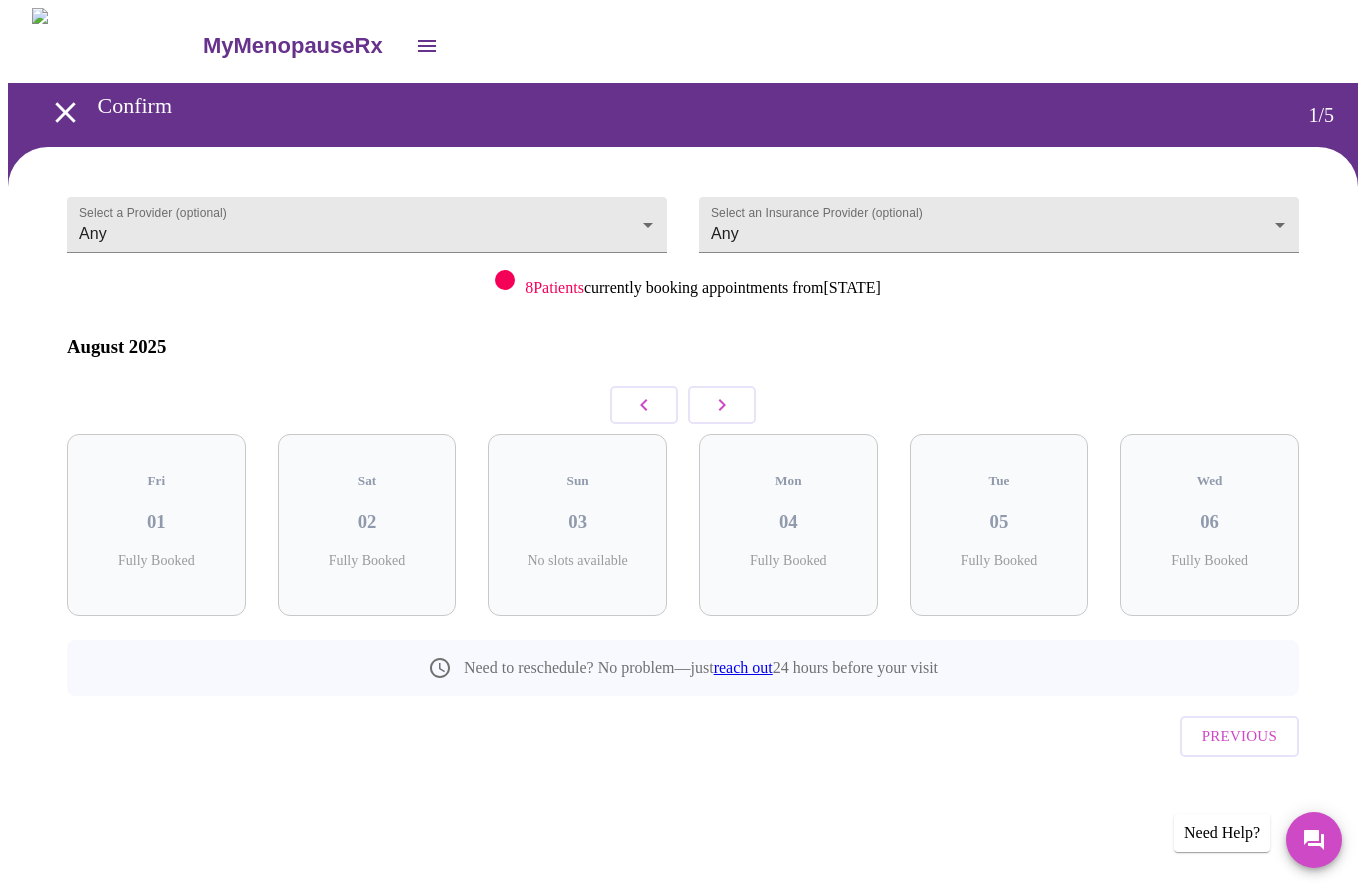 click 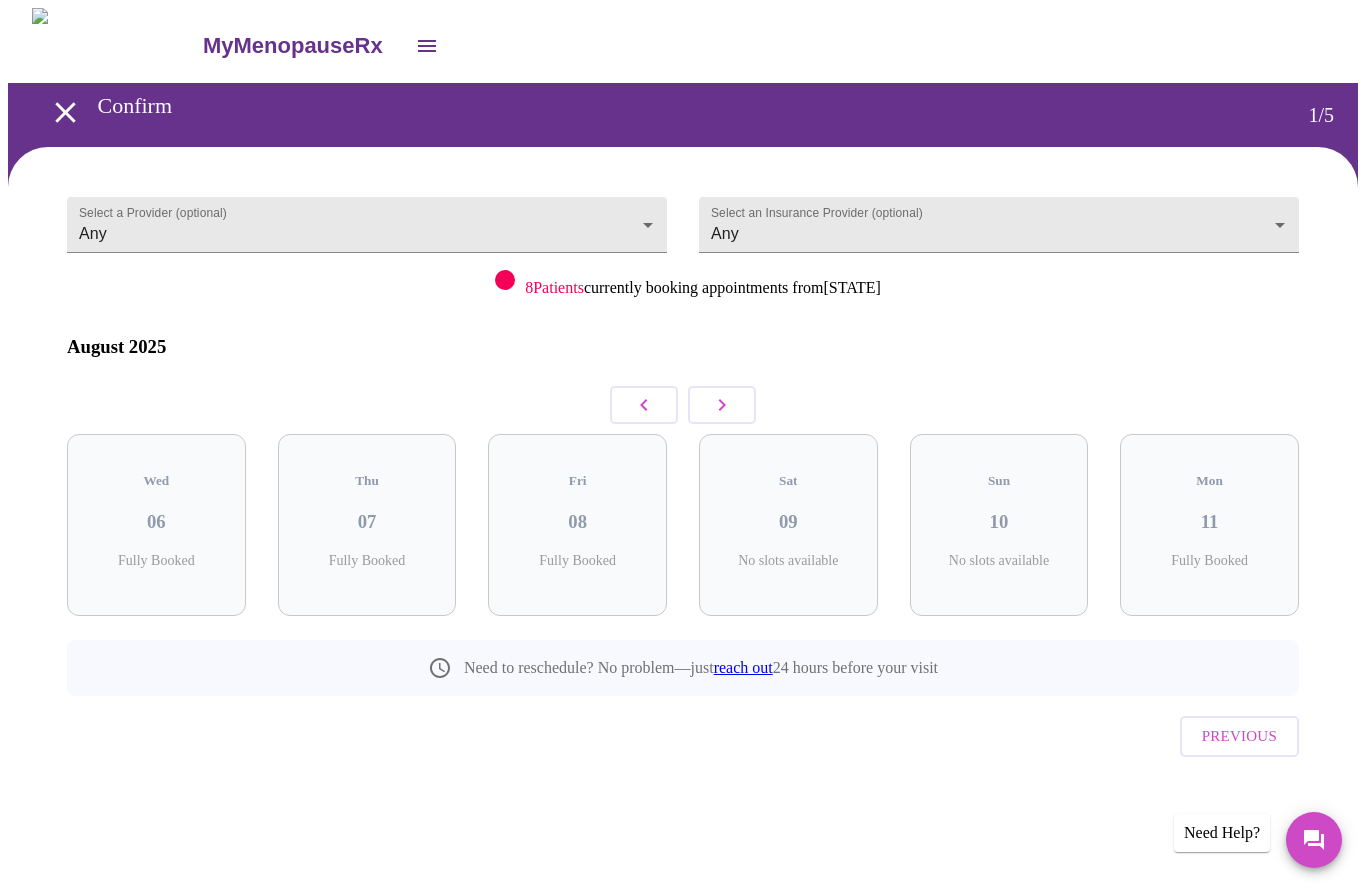 click 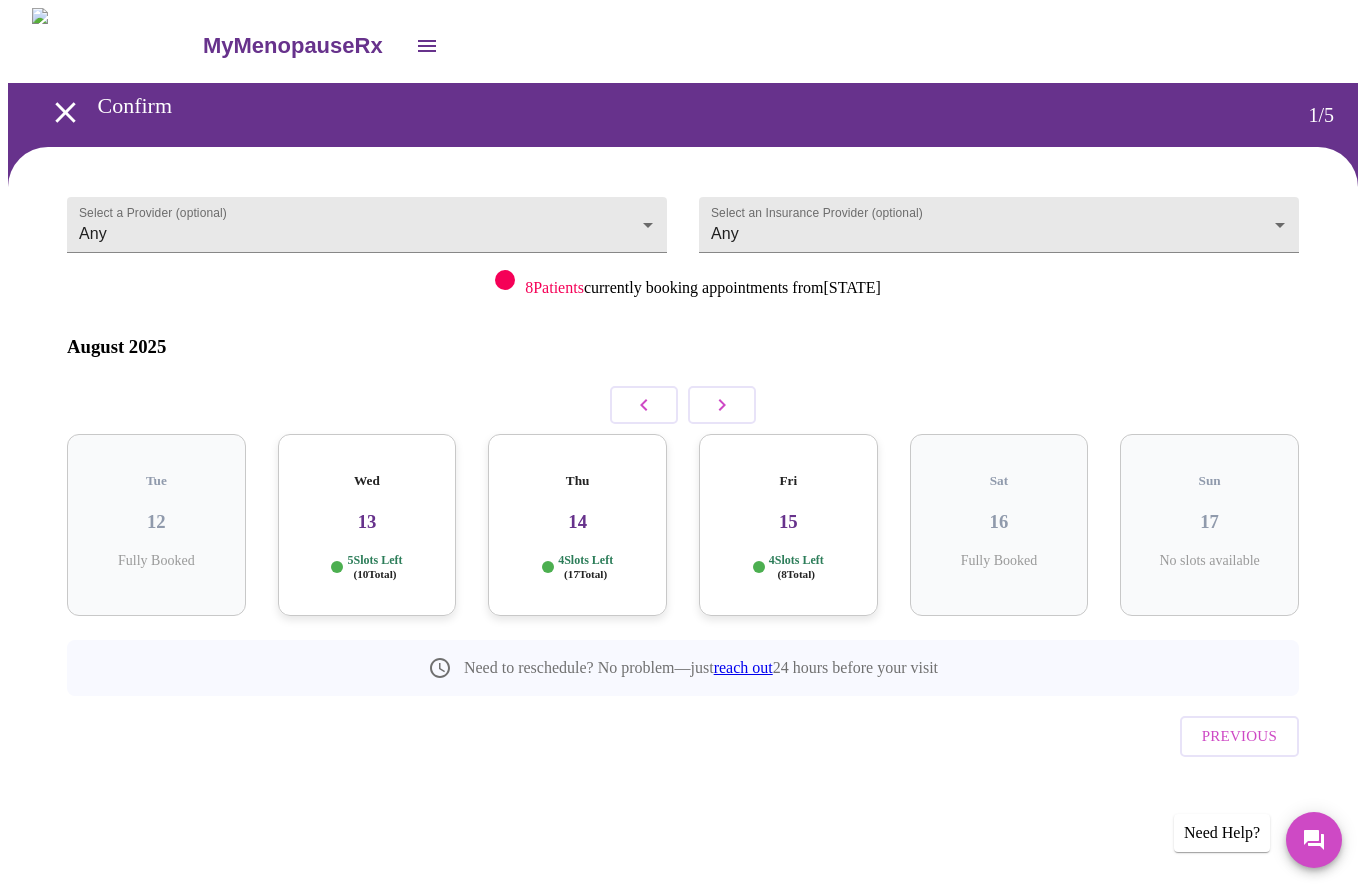 click on "MyMenopauseRx Confirm 1  /  5 Select a Provider (optional) Any Any Select an Insurance Provider (optional) Any Any 8  Patients  currently booking appointments from  [STATE] August [YEAR] Tue 12 Fully Booked Wed 13 5  Slots Left ( 10  Total) Thu 14 4  Slots Left ( 17  Total) Fri 15 4  Slots Left ( 8  Total) Sat 16 Fully Booked Sun 17 No slots available Need to reschedule? No problem—just  reach out  24 hours before your visit Previous Need Help?" at bounding box center [683, 432] 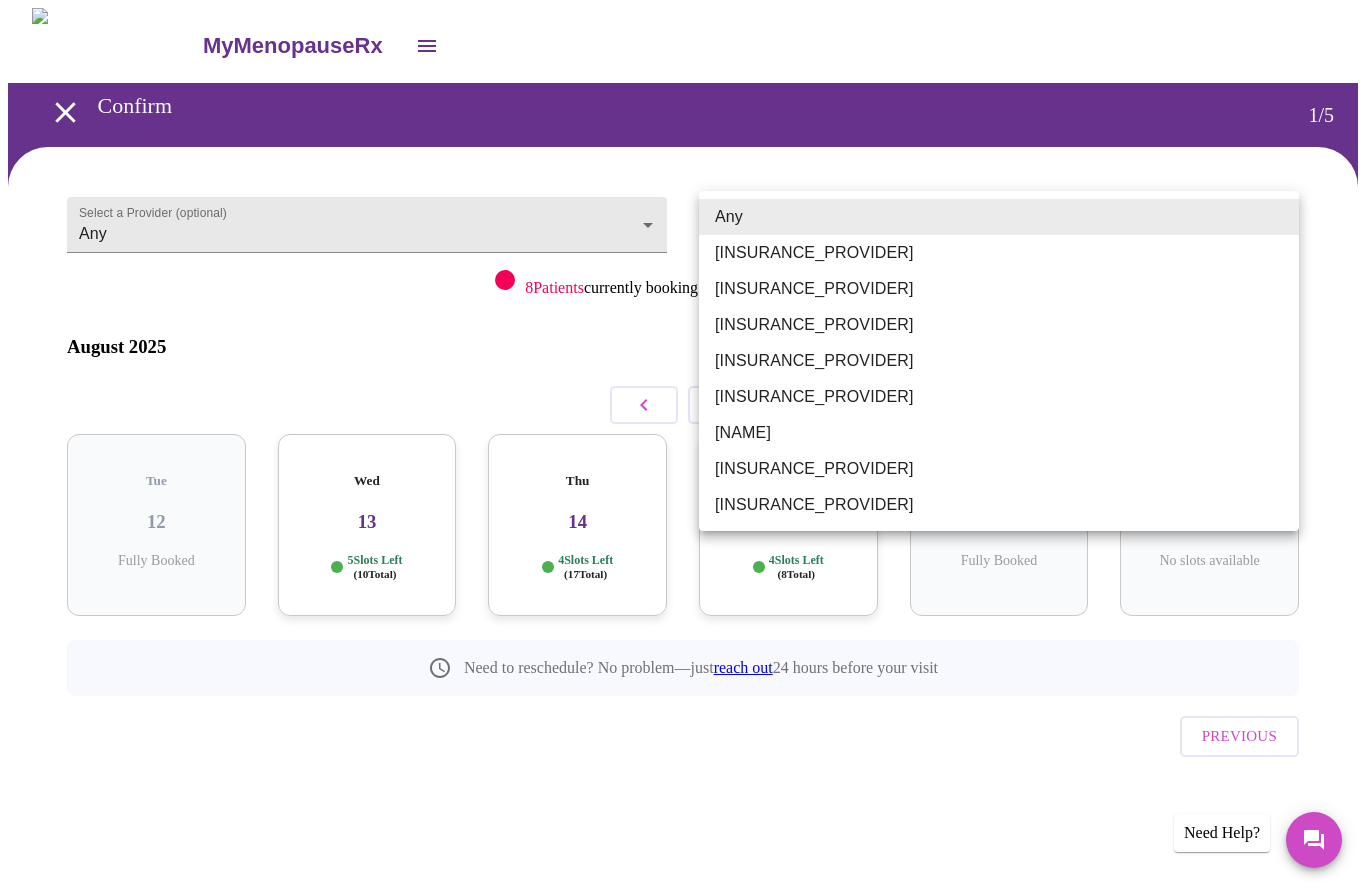 click at bounding box center (683, 446) 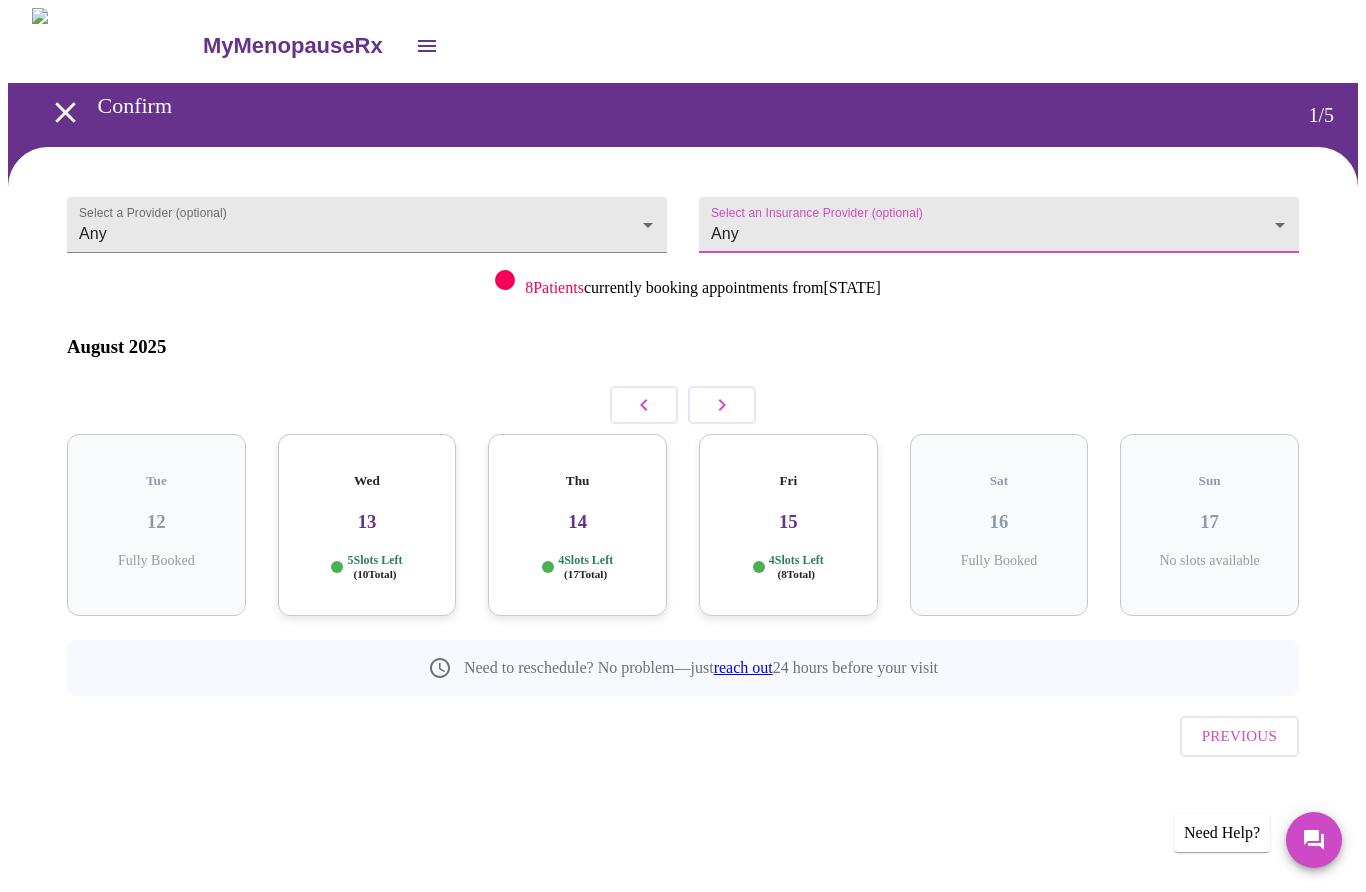 click 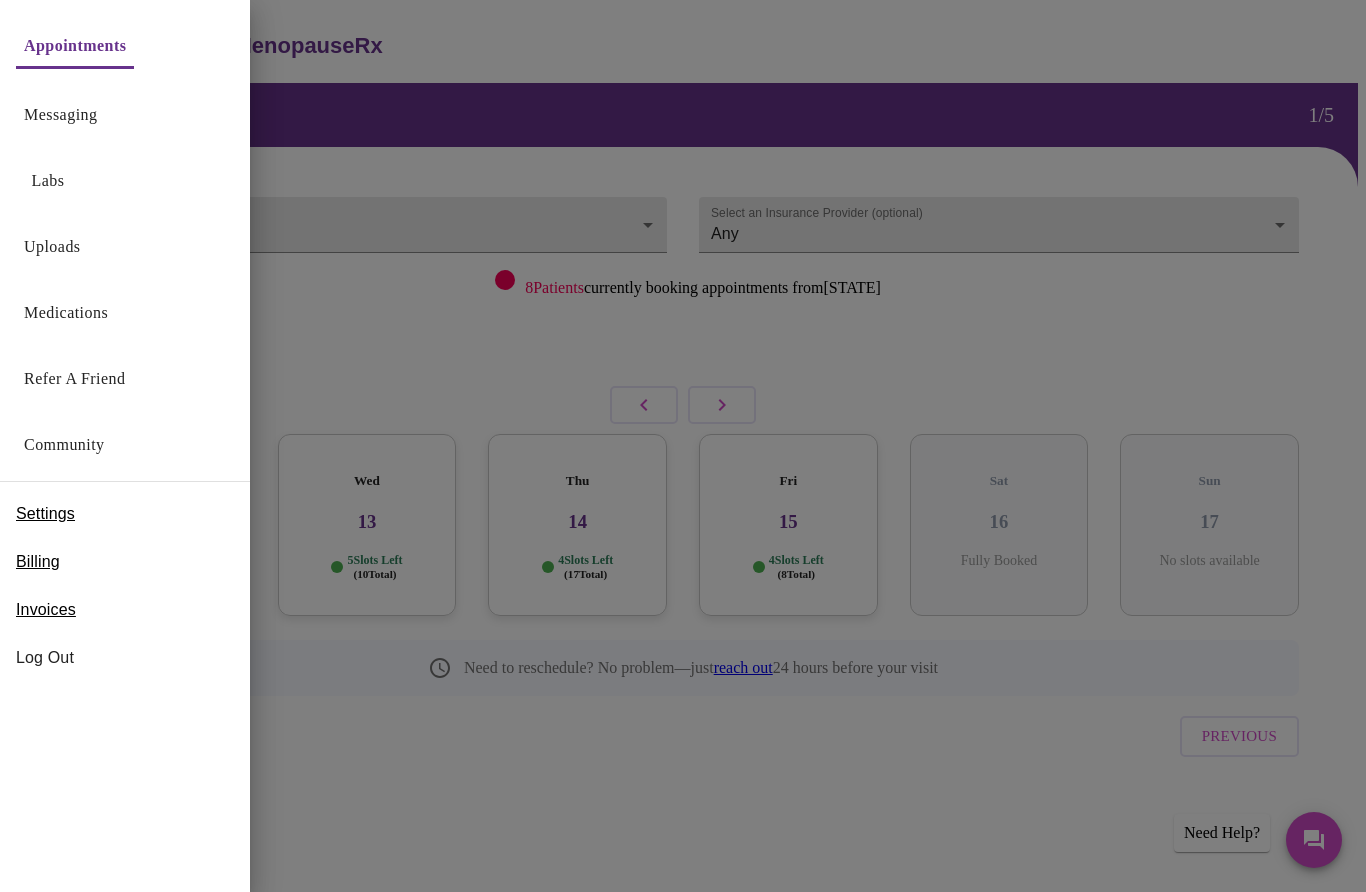 click on "Appointments" at bounding box center [75, 46] 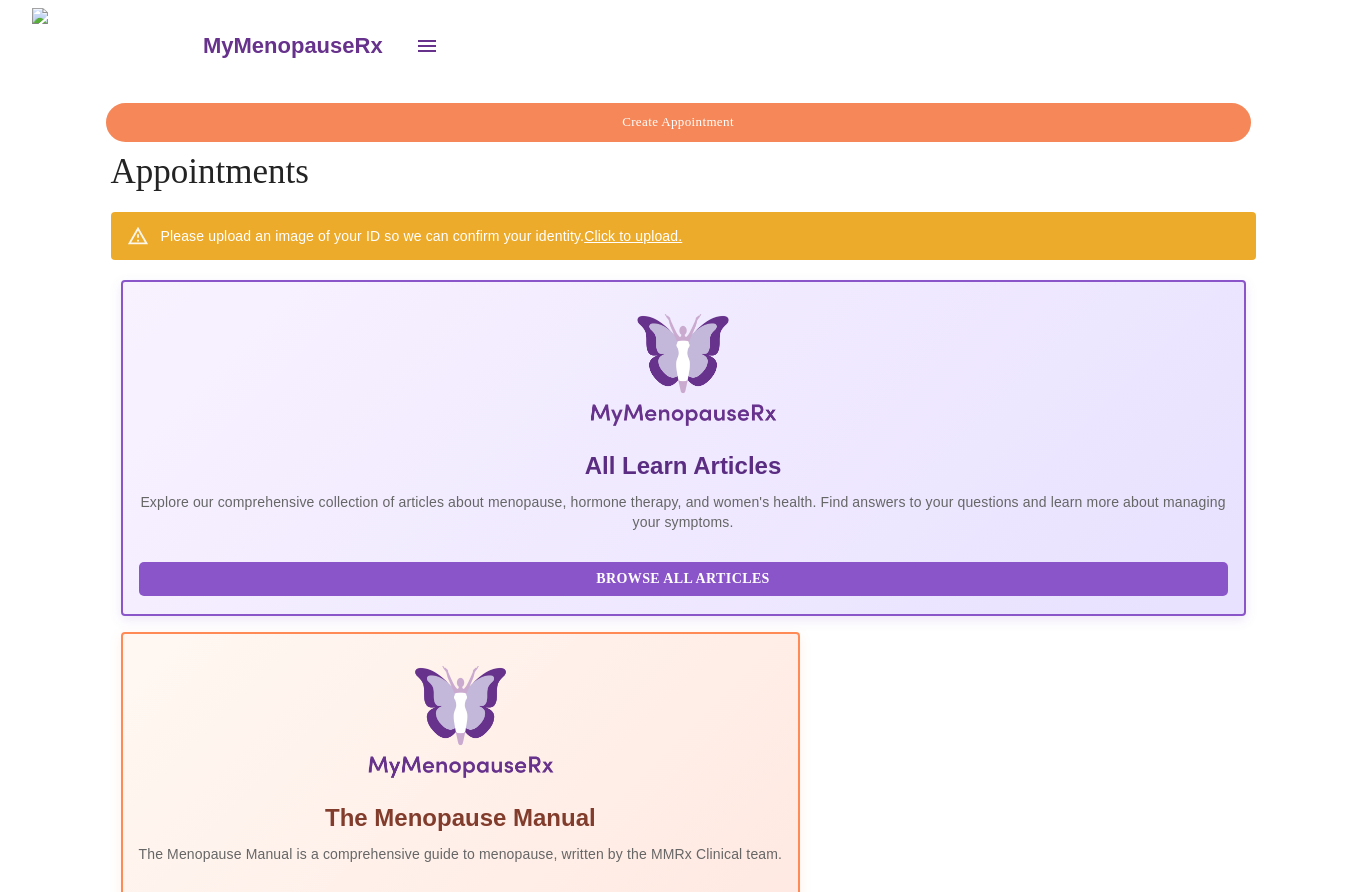 click on "Create Appointment" at bounding box center (683, 2344) 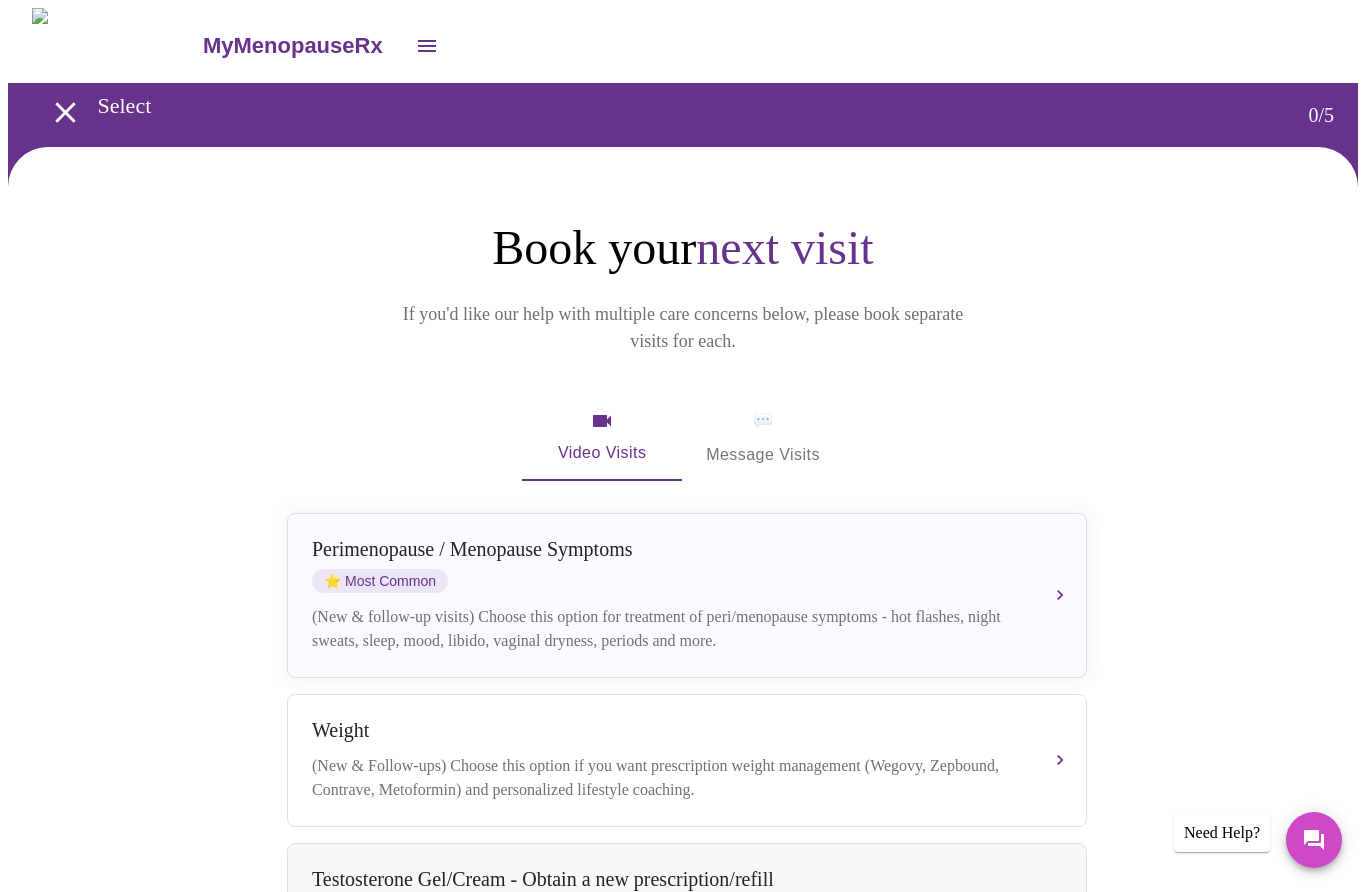 click on "Perimenopause / Menopause Symptoms  ⭐  Most Common (New & follow-up visits) Choose this option for treatment of peri/menopause symptoms - hot flashes, night sweats, sleep, mood, libido, vaginal dryness, periods and more." at bounding box center [687, 595] 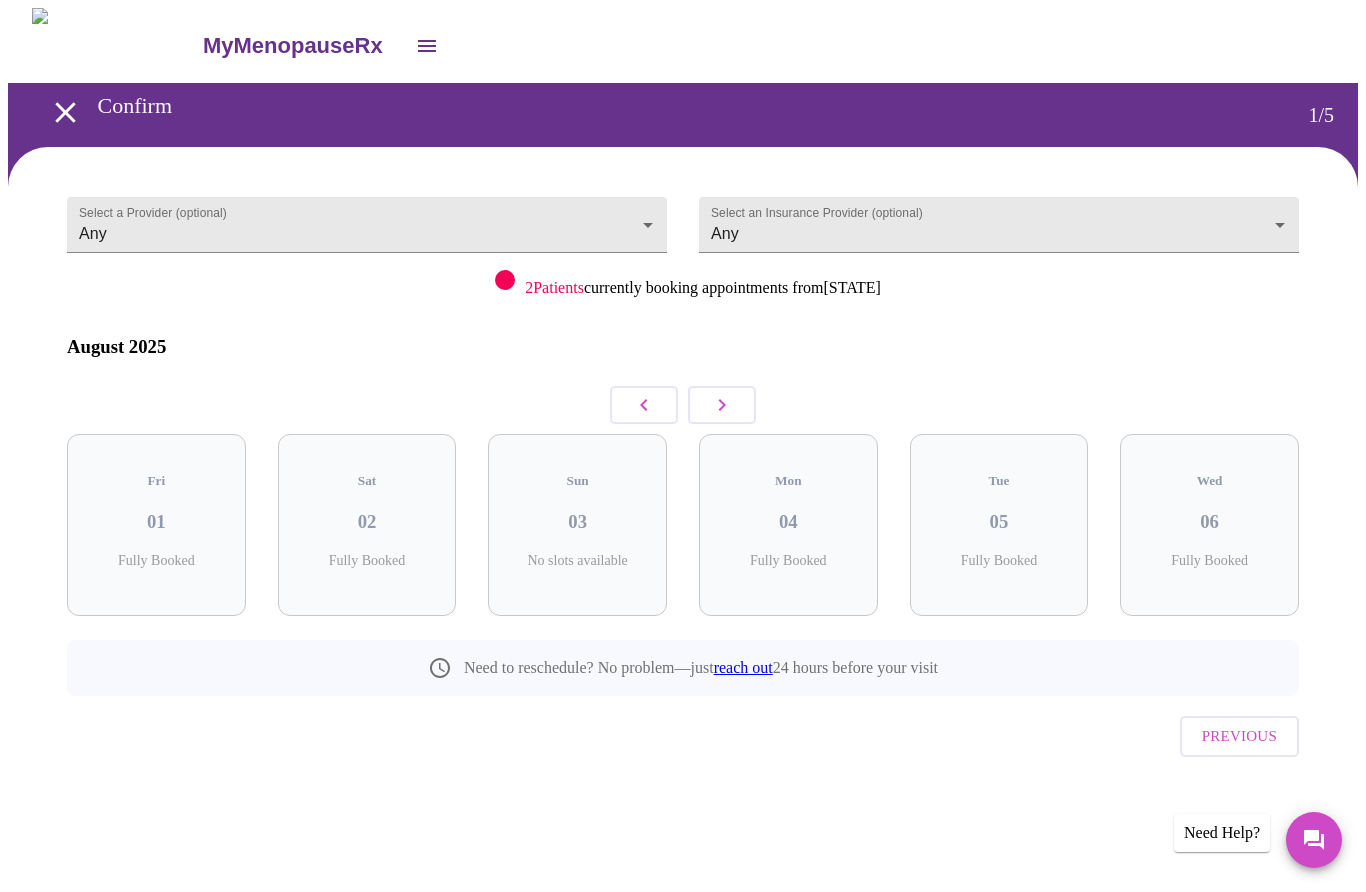 click 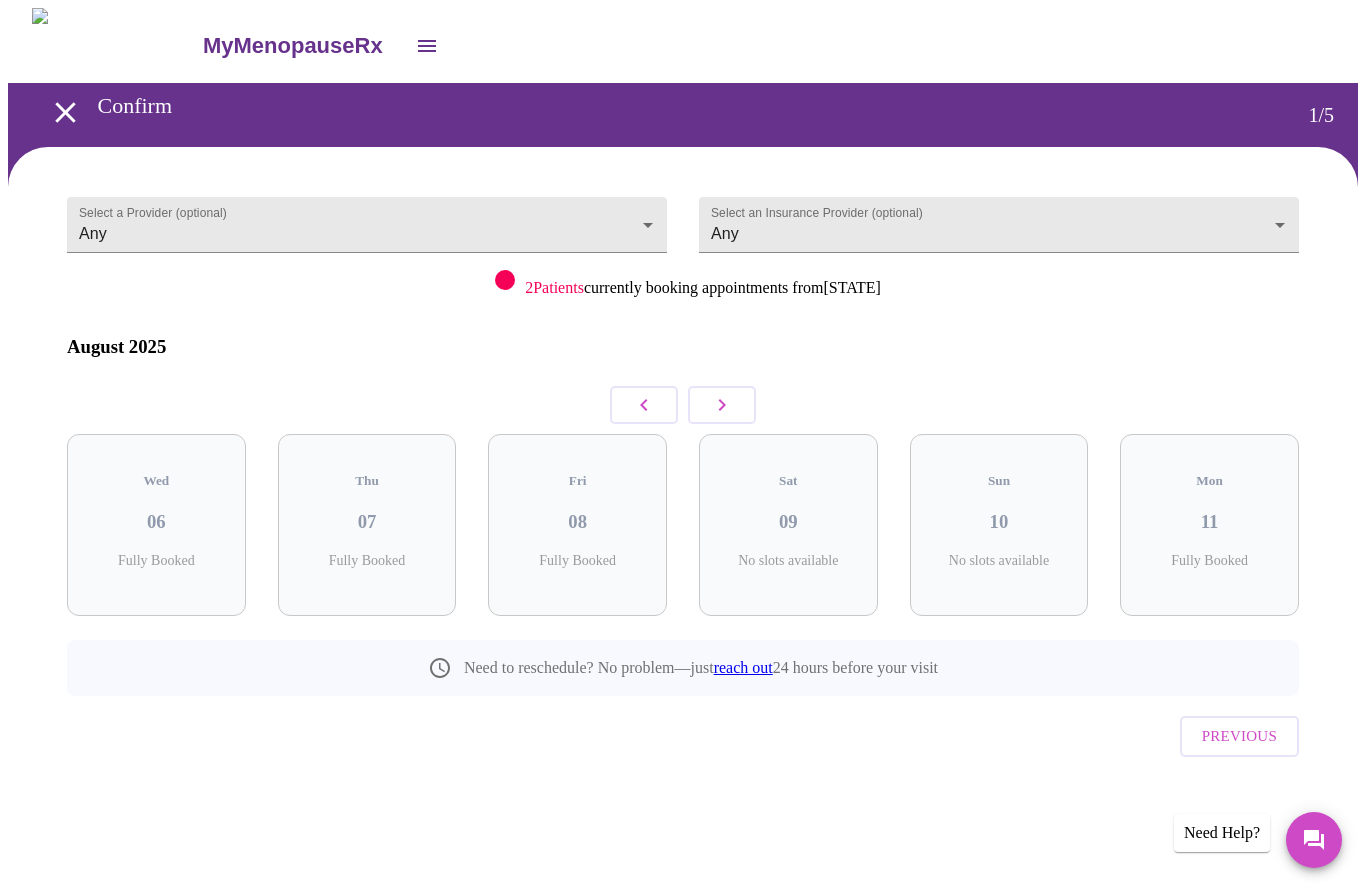 click 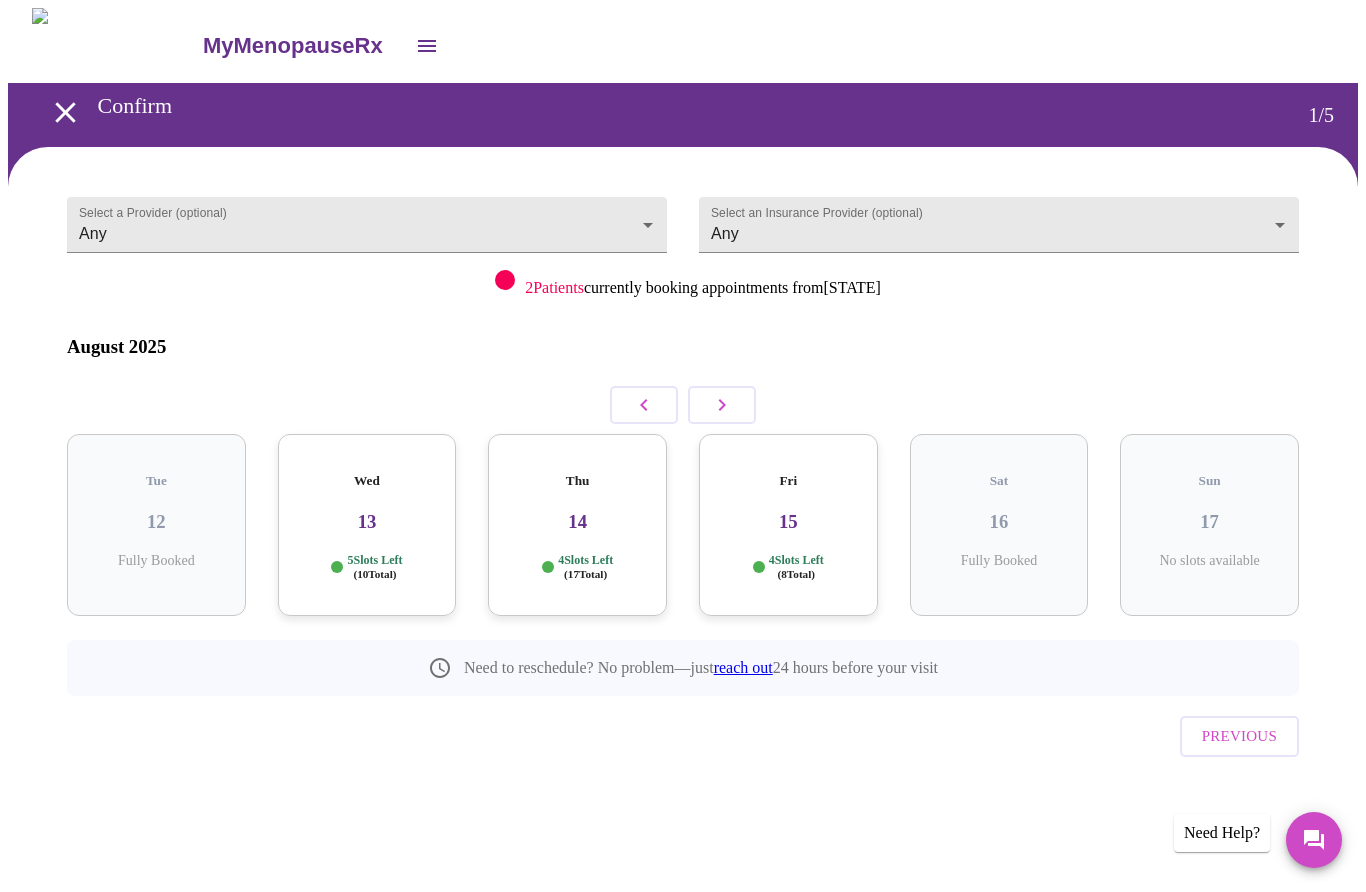 click on "13" at bounding box center [367, 522] 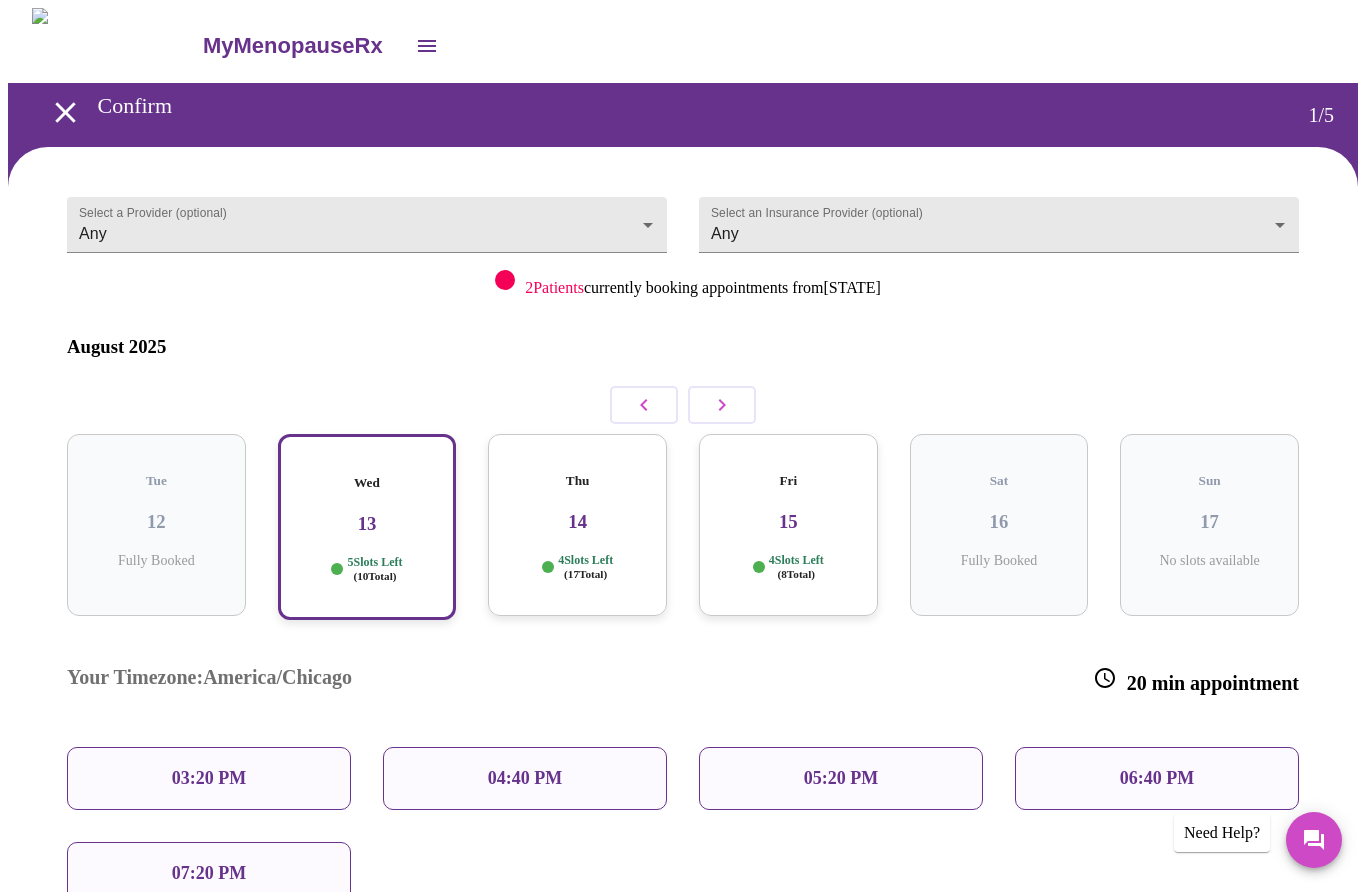 click on "03:20 PM" at bounding box center (209, 778) 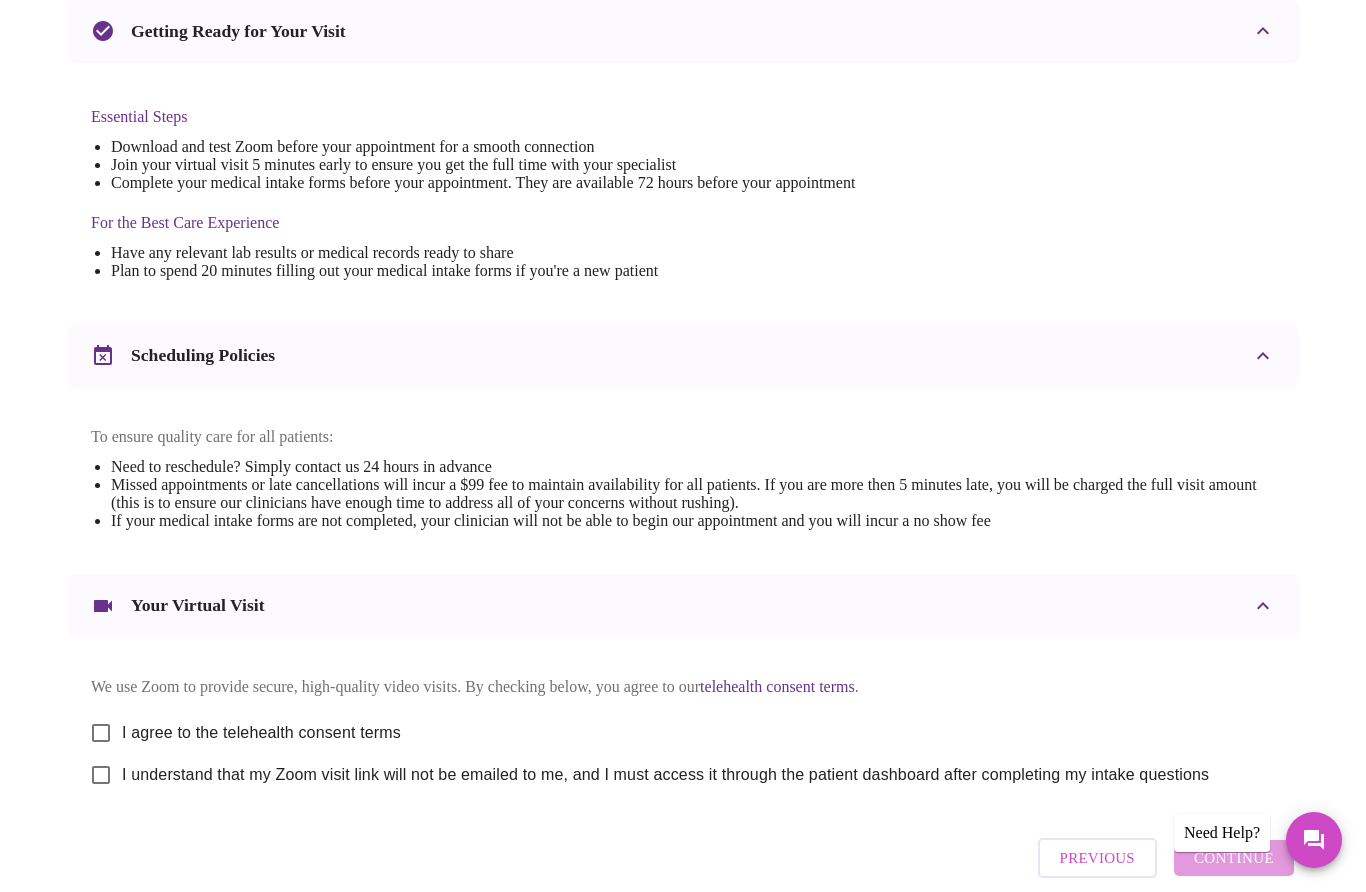 scroll, scrollTop: 448, scrollLeft: 0, axis: vertical 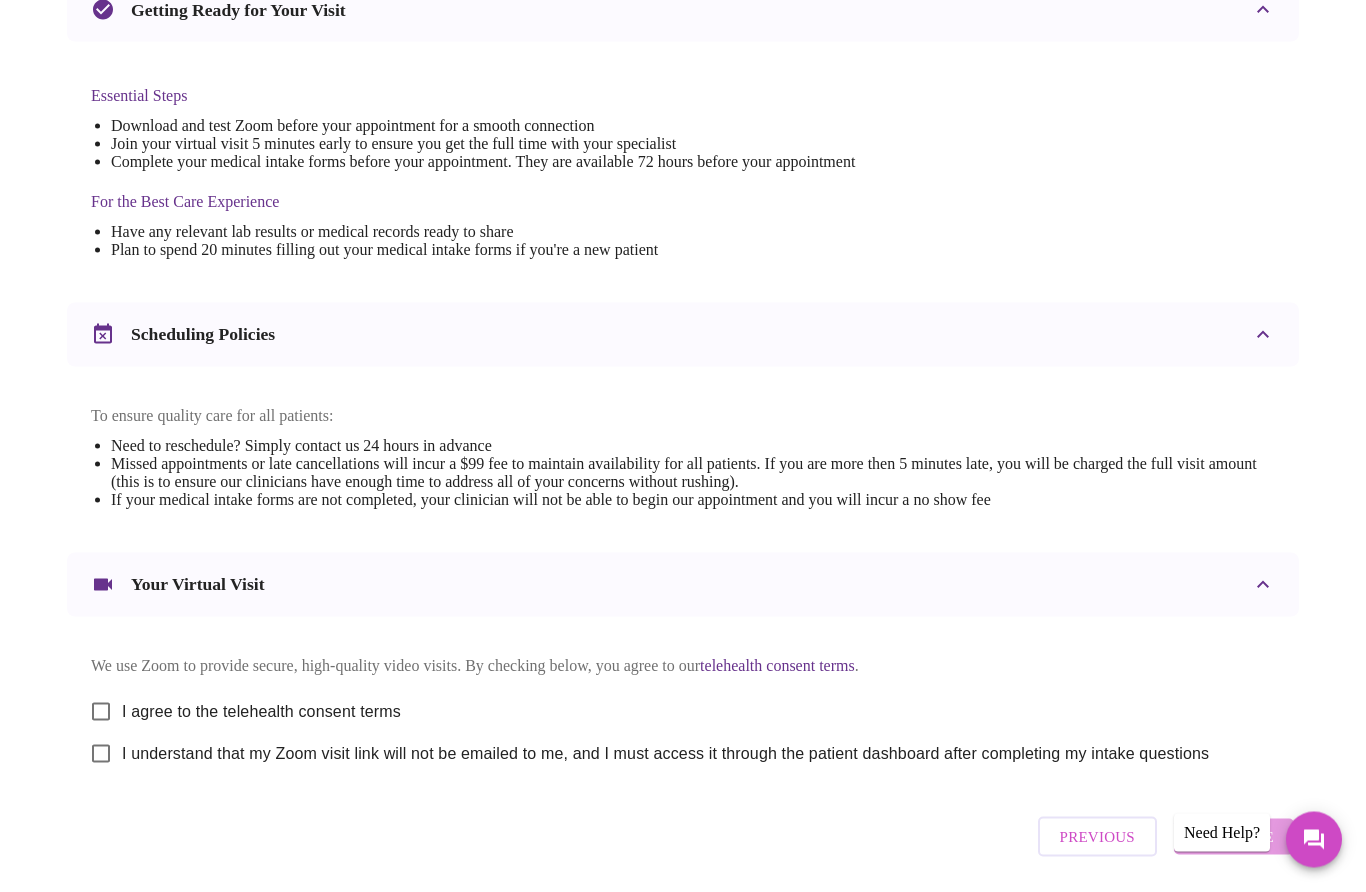 click on "I agree to the telehealth consent terms" at bounding box center [101, 712] 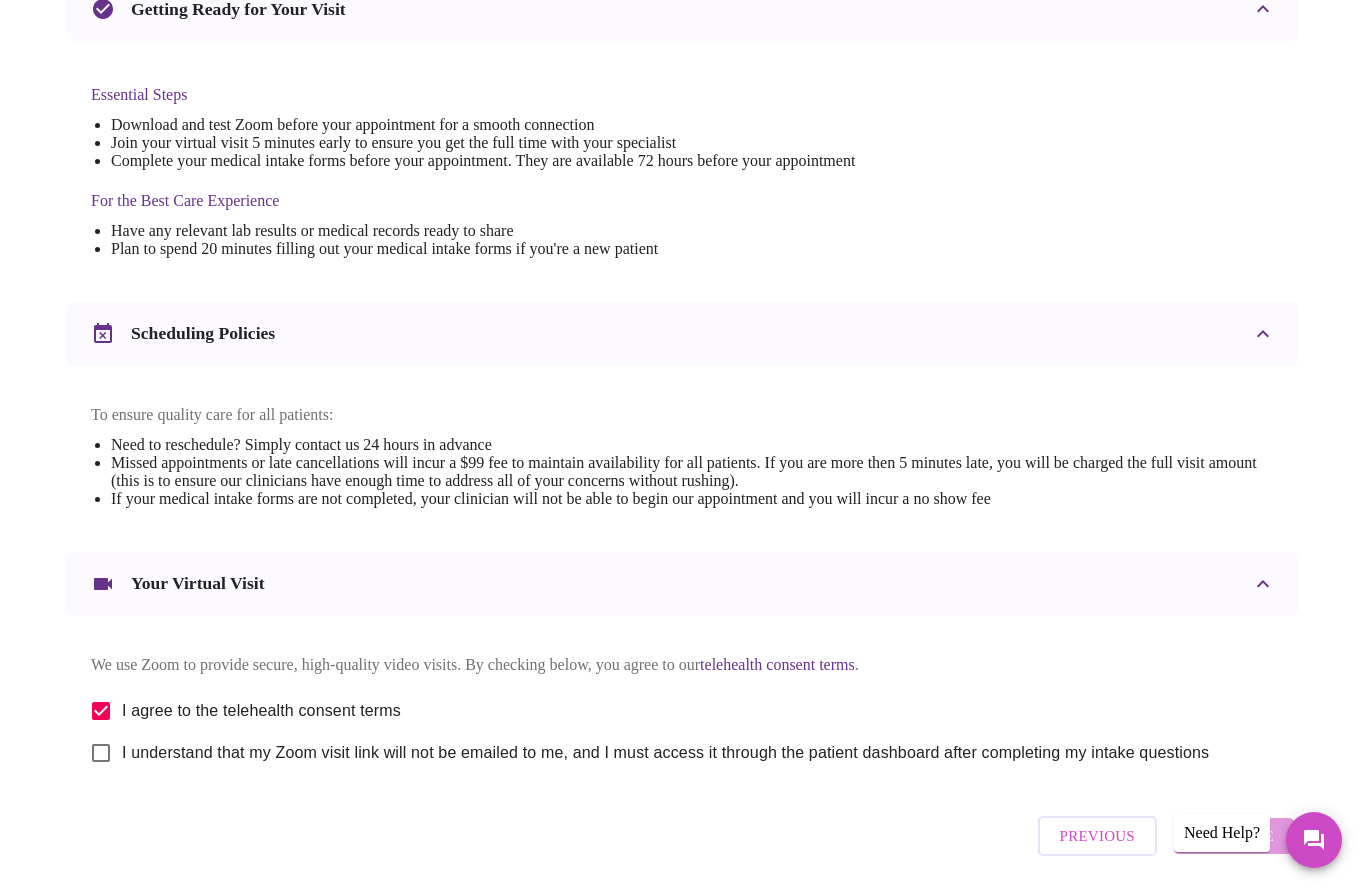 click on "I understand that my Zoom visit link will not be emailed to me, and I must access it through the patient dashboard after completing my intake questions" at bounding box center (101, 753) 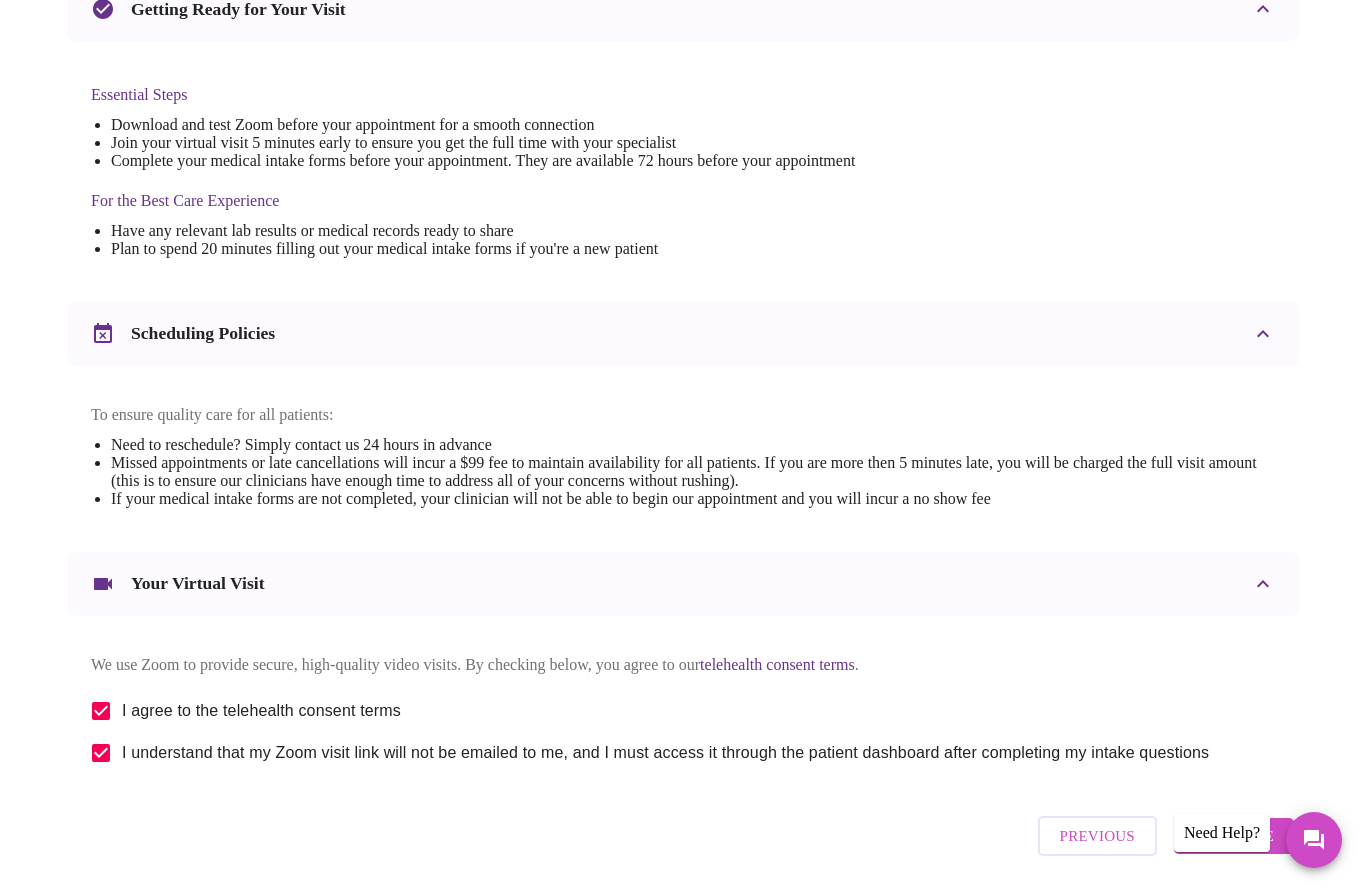 click on "Continue" at bounding box center [1234, 836] 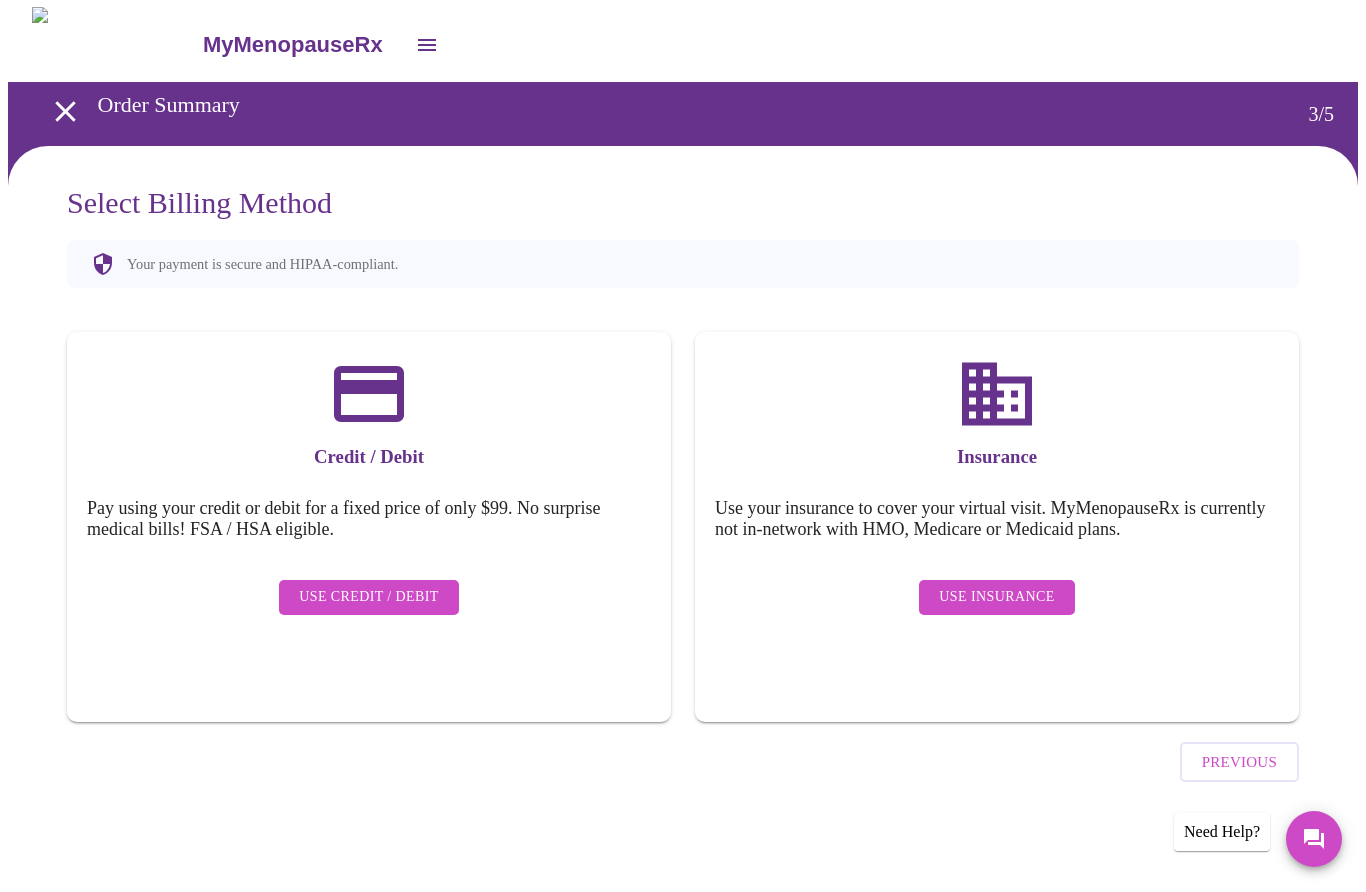 click on "Use Insurance" at bounding box center (996, 598) 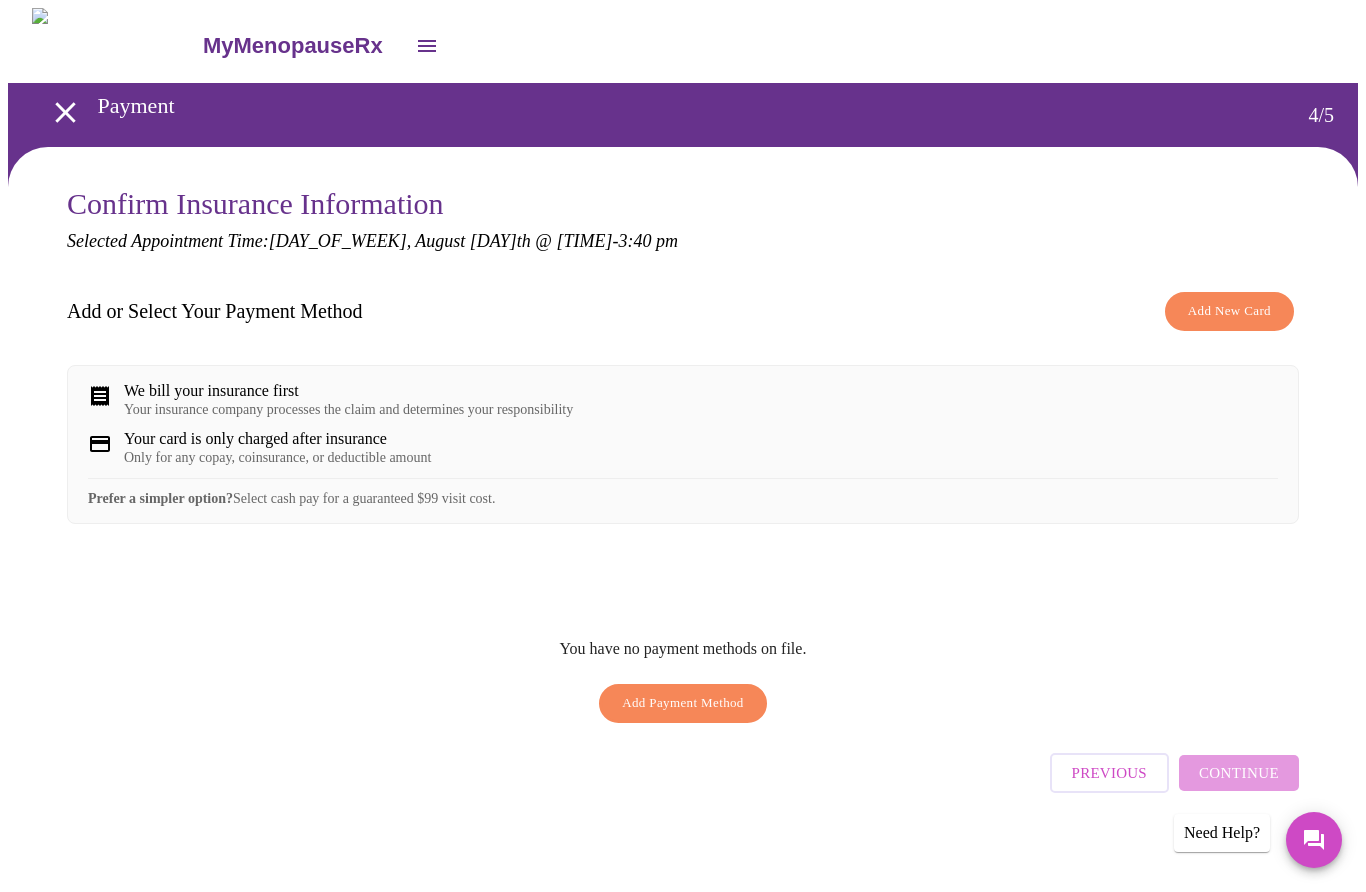 click on "Add Payment Method" at bounding box center [683, 703] 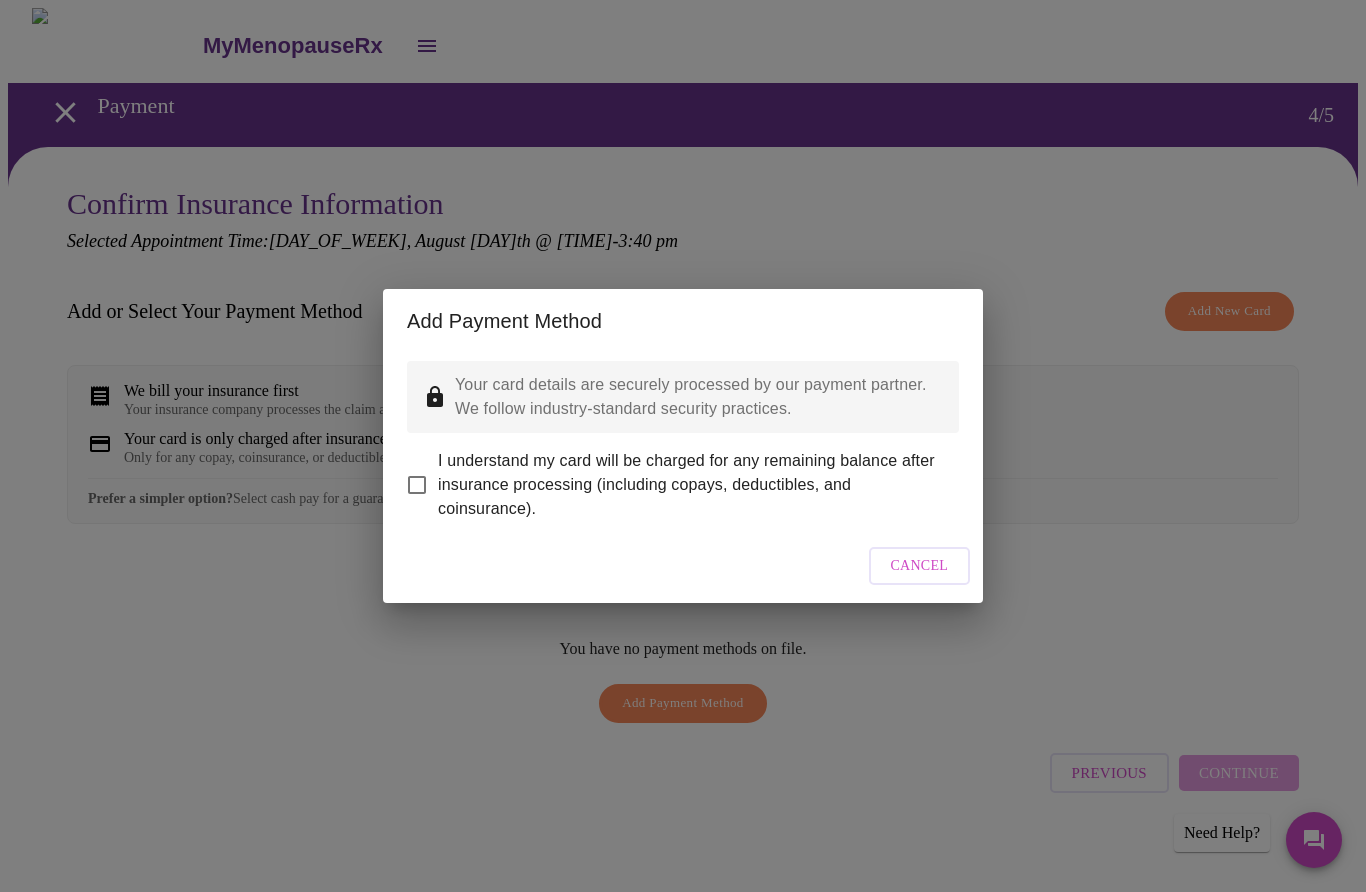 click on "I understand my card will be charged for any remaining balance after insurance processing (including copays, deductibles, and coinsurance)." at bounding box center (417, 485) 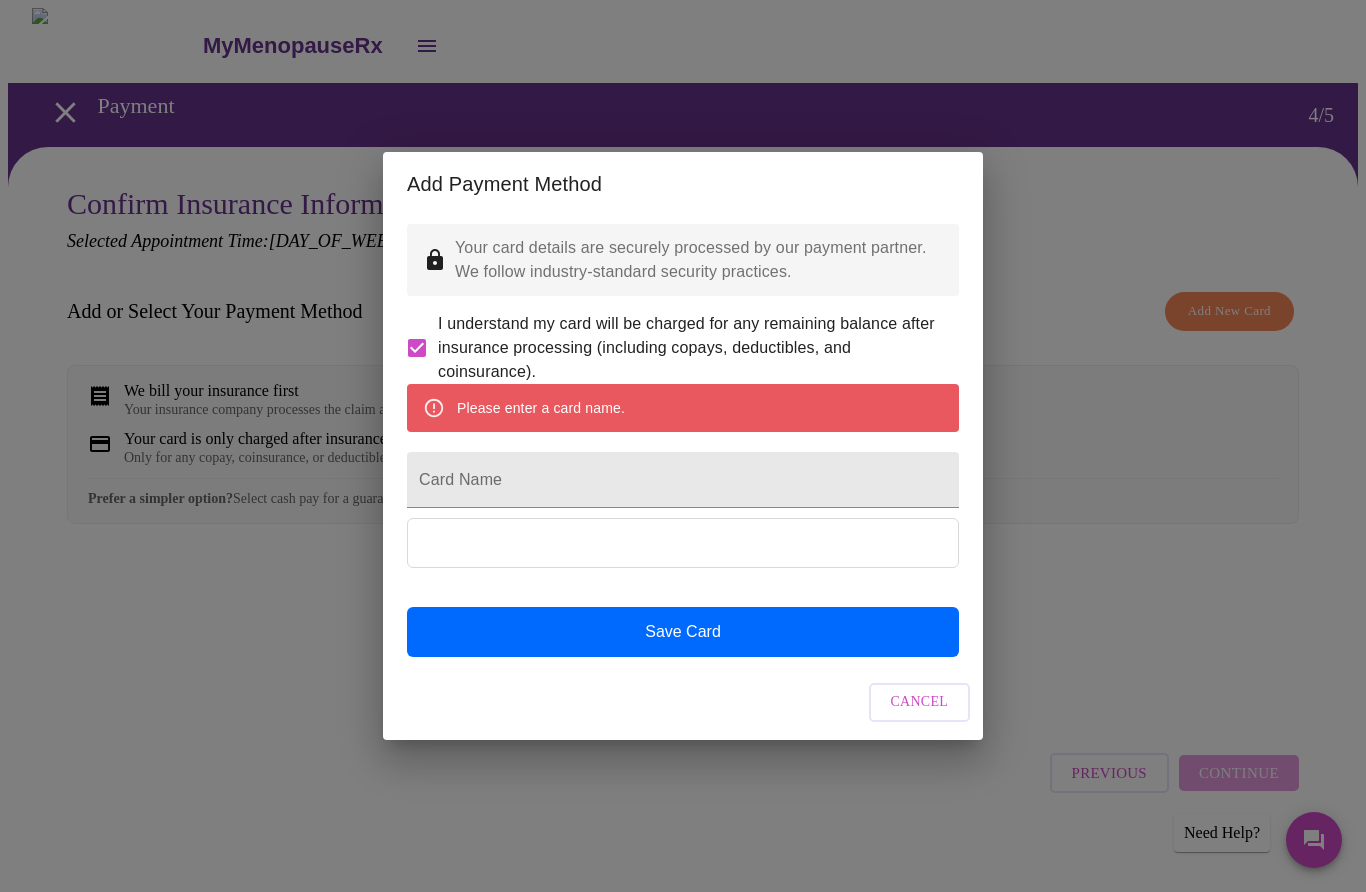 click on "Add Payment Method Your card details are securely processed by our payment partner. We follow industry-standard security practices. I understand my card will be charged for any remaining balance after insurance processing (including copays, deductibles, and coinsurance). Please enter a card name. Card Name Save Card Cancel" at bounding box center [683, 446] 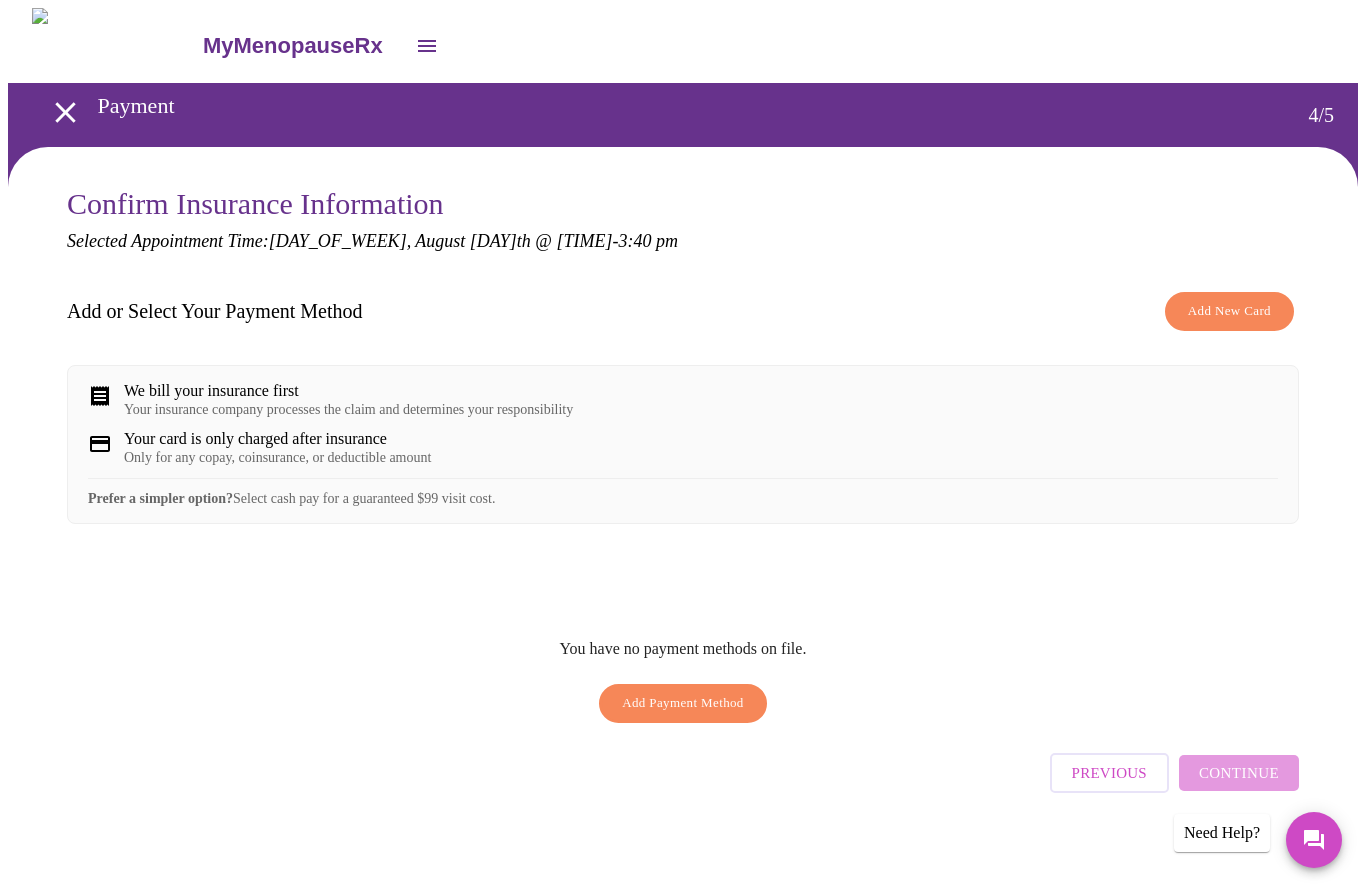 click on "Confirm Insurance Information Selected Appointment Time:  [DAY_OF_WEEK], August [DAY]th @ [TIME]  -  [TIME] Add or Select Your Payment Method Add New Card We bill your insurance first Your insurance company processes the claim and determines your responsibility Your card is only charged after insurance Only for any copay, coinsurance, or deductible amount Prefer a simpler option?  Select cash pay for a guaranteed $99 visit cost. You have no payment methods on file. Add Payment Method Previous Continue Need Help?" at bounding box center [683, 520] 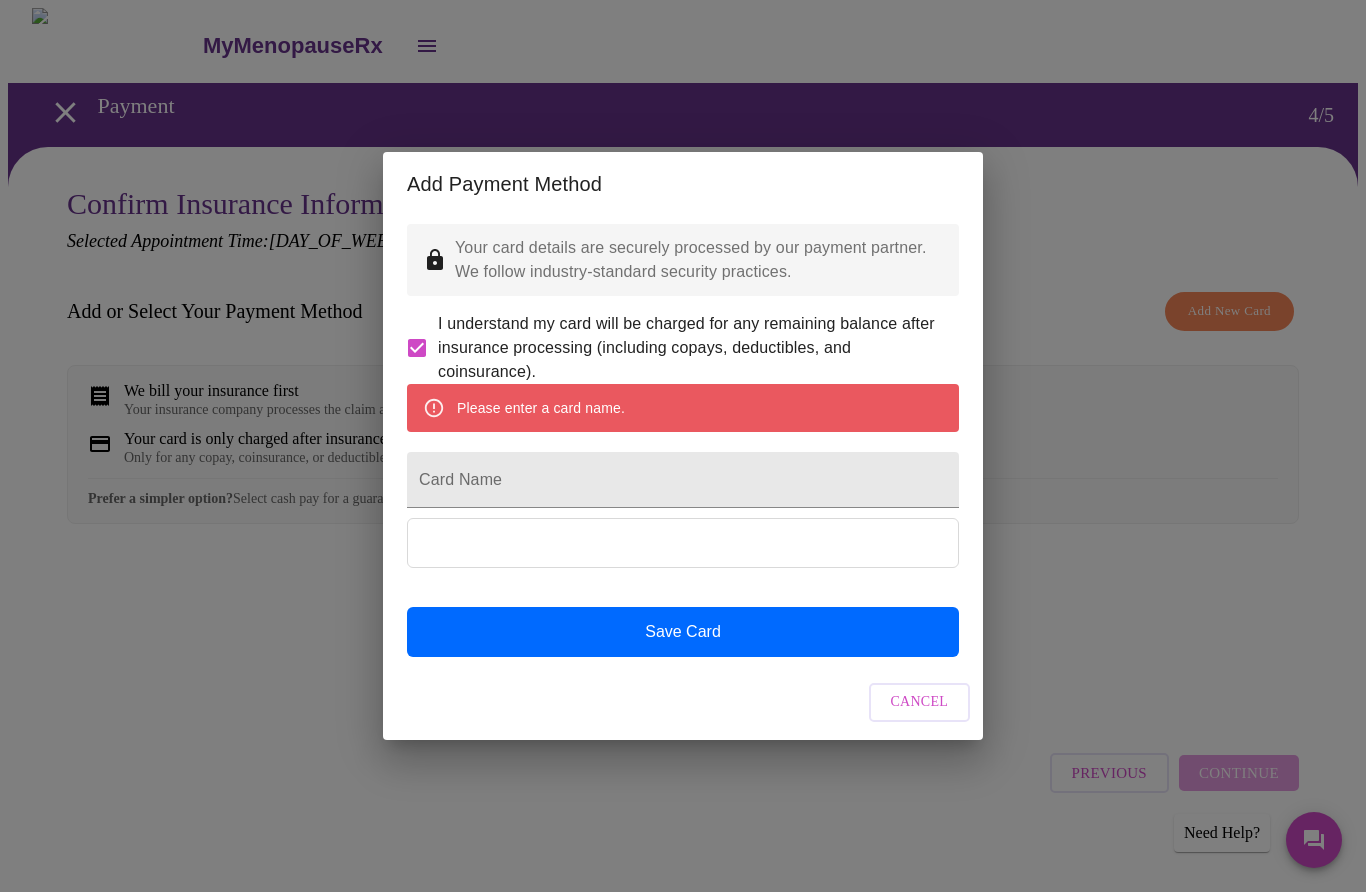 click on "Add Payment Method Your card details are securely processed by our payment partner. We follow industry-standard security practices. I understand my card will be charged for any remaining balance after insurance processing (including copays, deductibles, and coinsurance). Please enter a card name. Card Name Save Card Cancel" at bounding box center (683, 446) 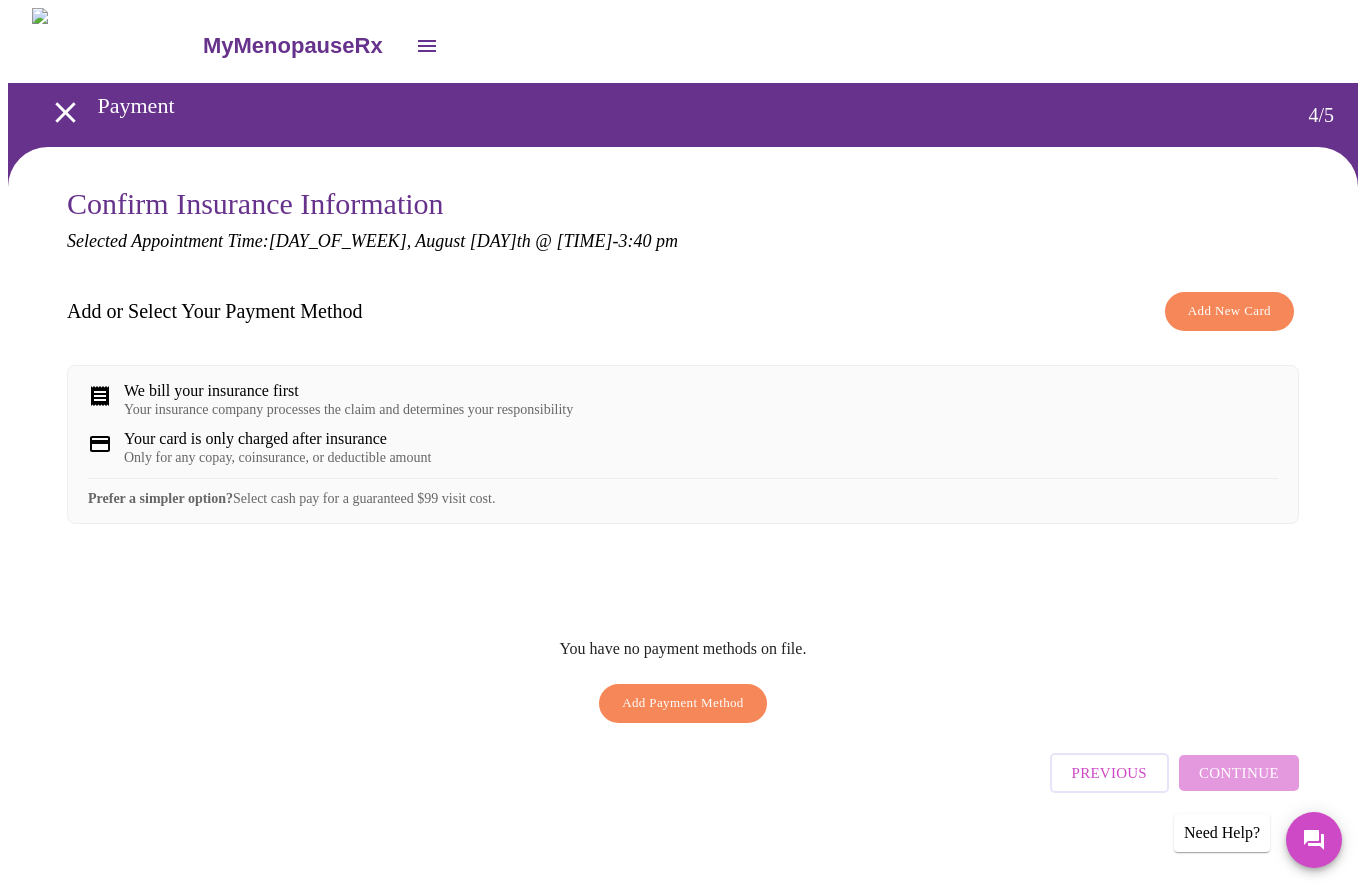 click on "Add New Card" at bounding box center [1229, 311] 